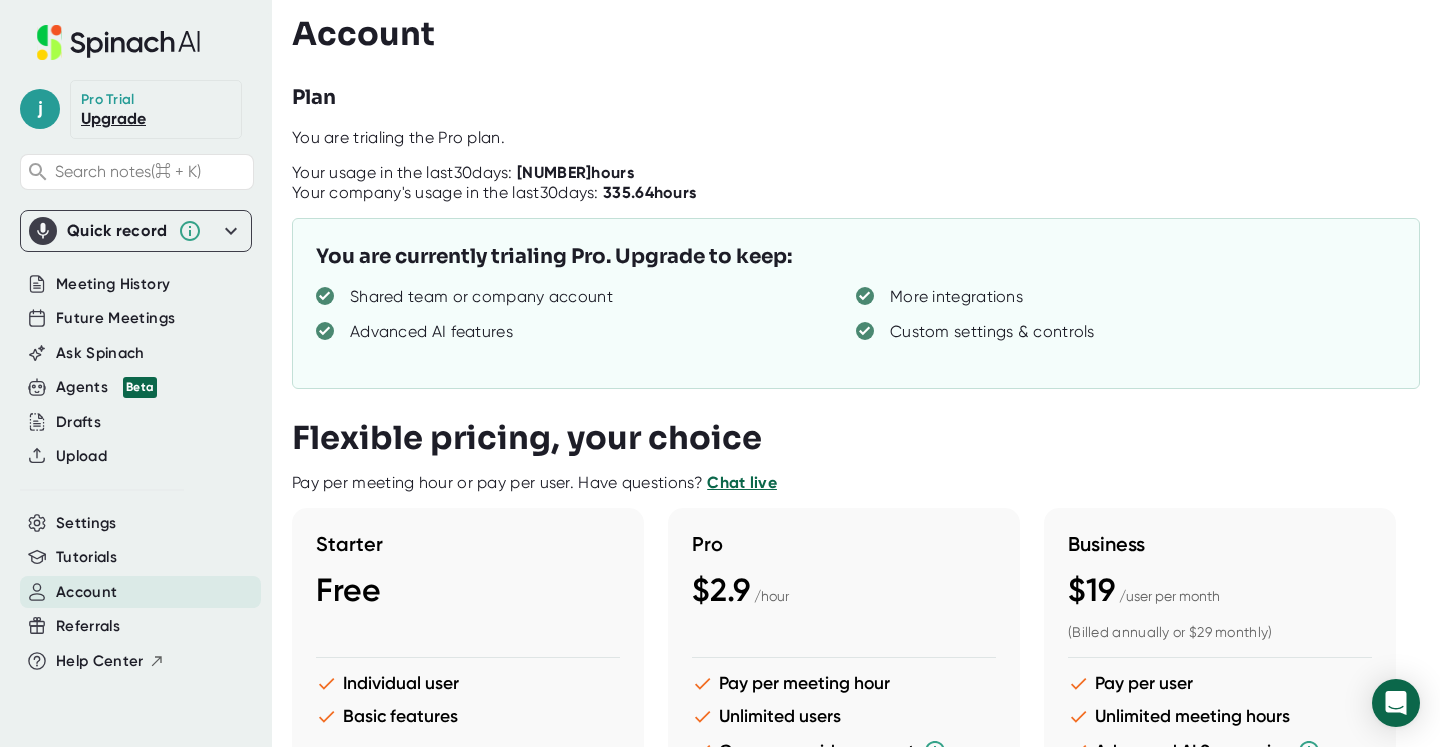 scroll, scrollTop: 0, scrollLeft: 0, axis: both 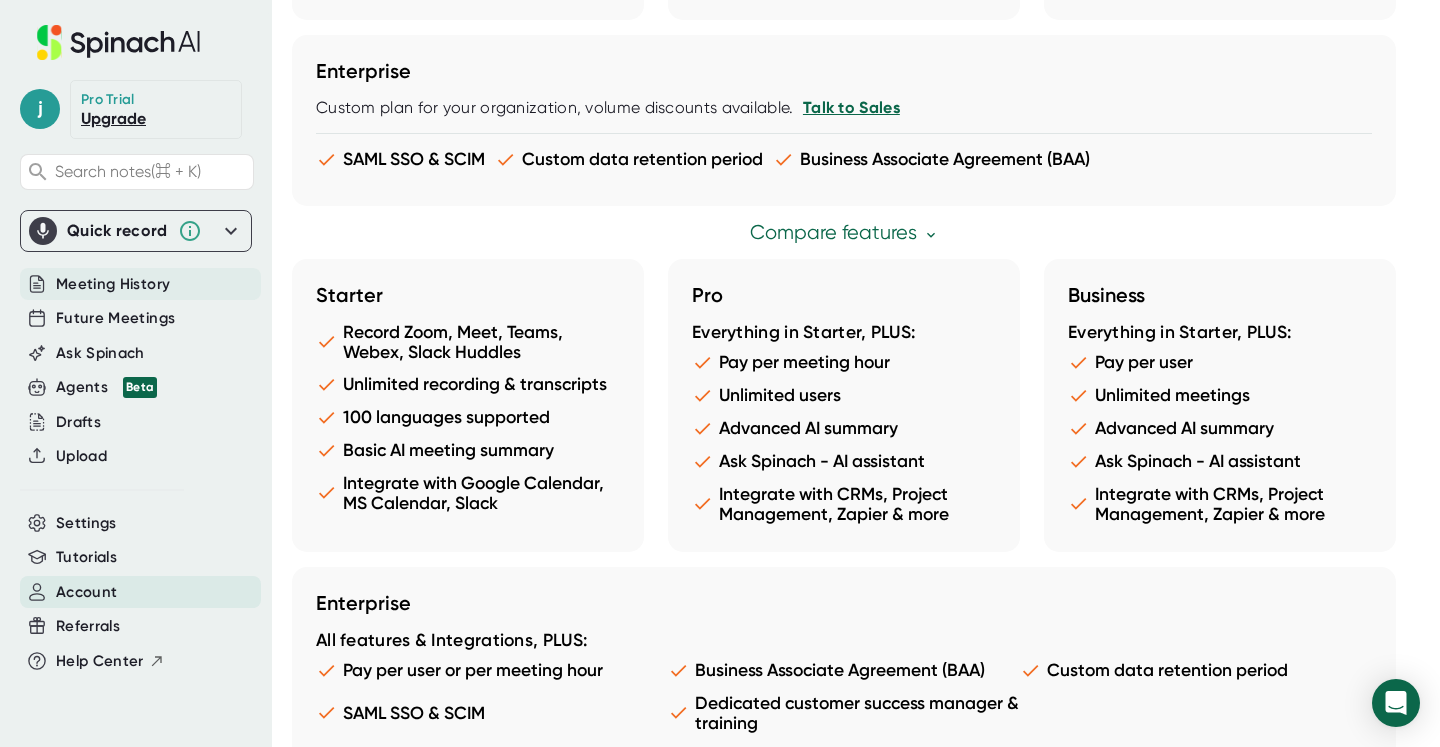 click on "Meeting History" at bounding box center (113, 284) 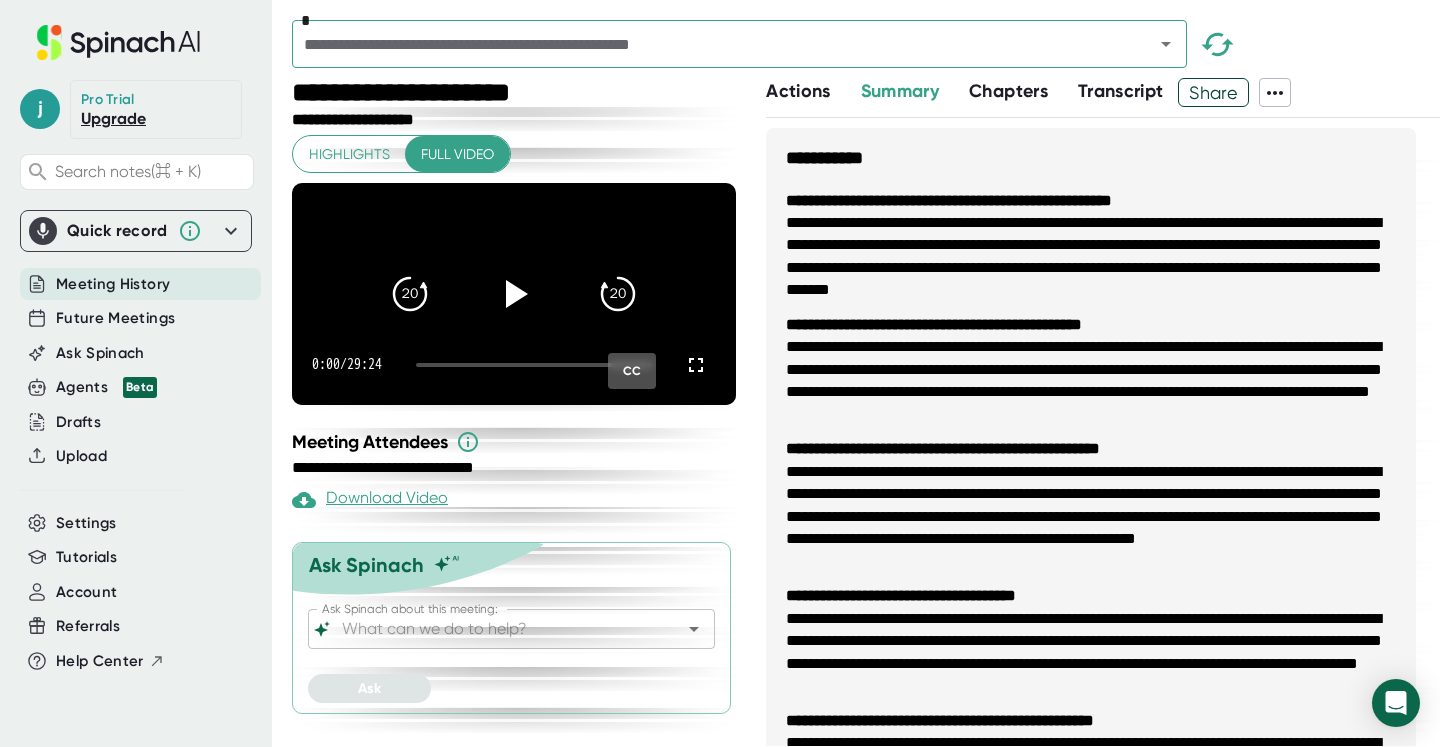 click at bounding box center (710, 44) 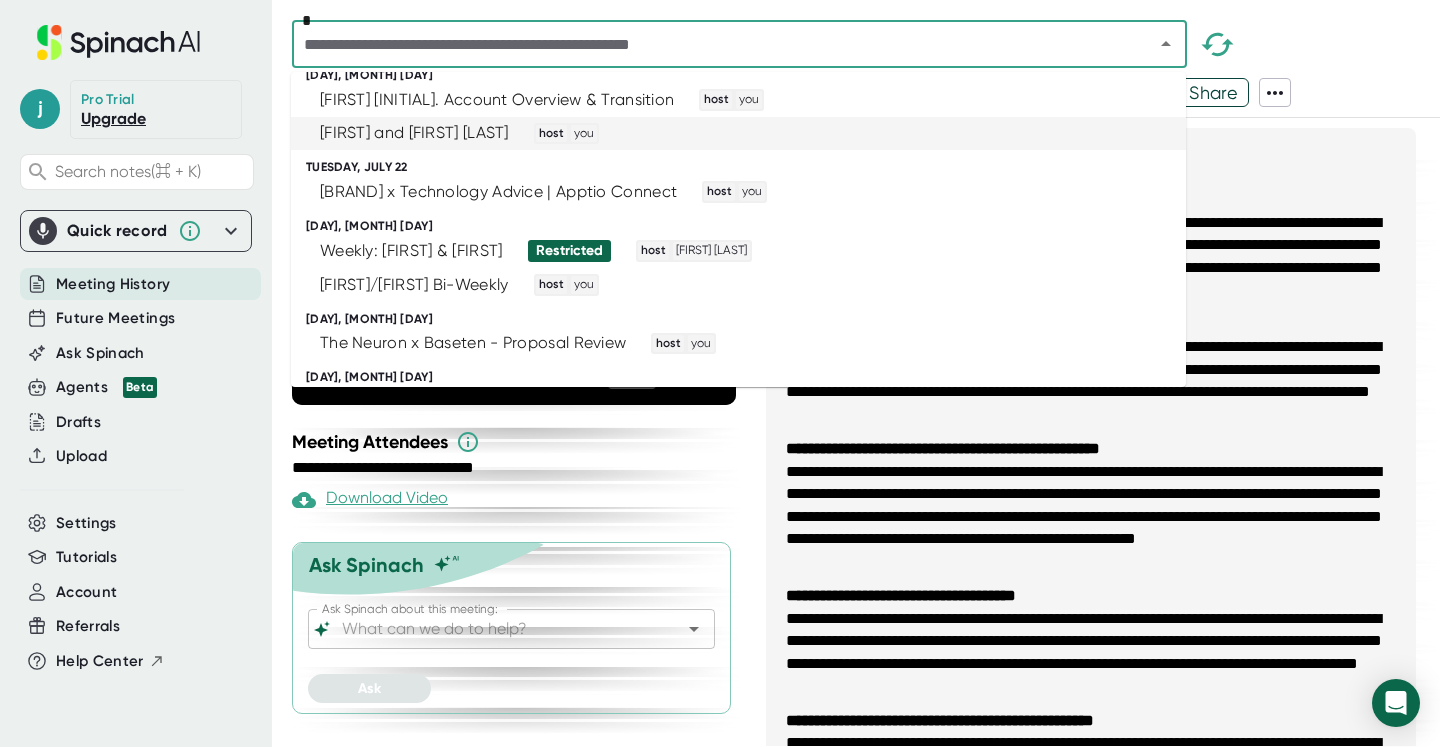 scroll, scrollTop: 465, scrollLeft: 0, axis: vertical 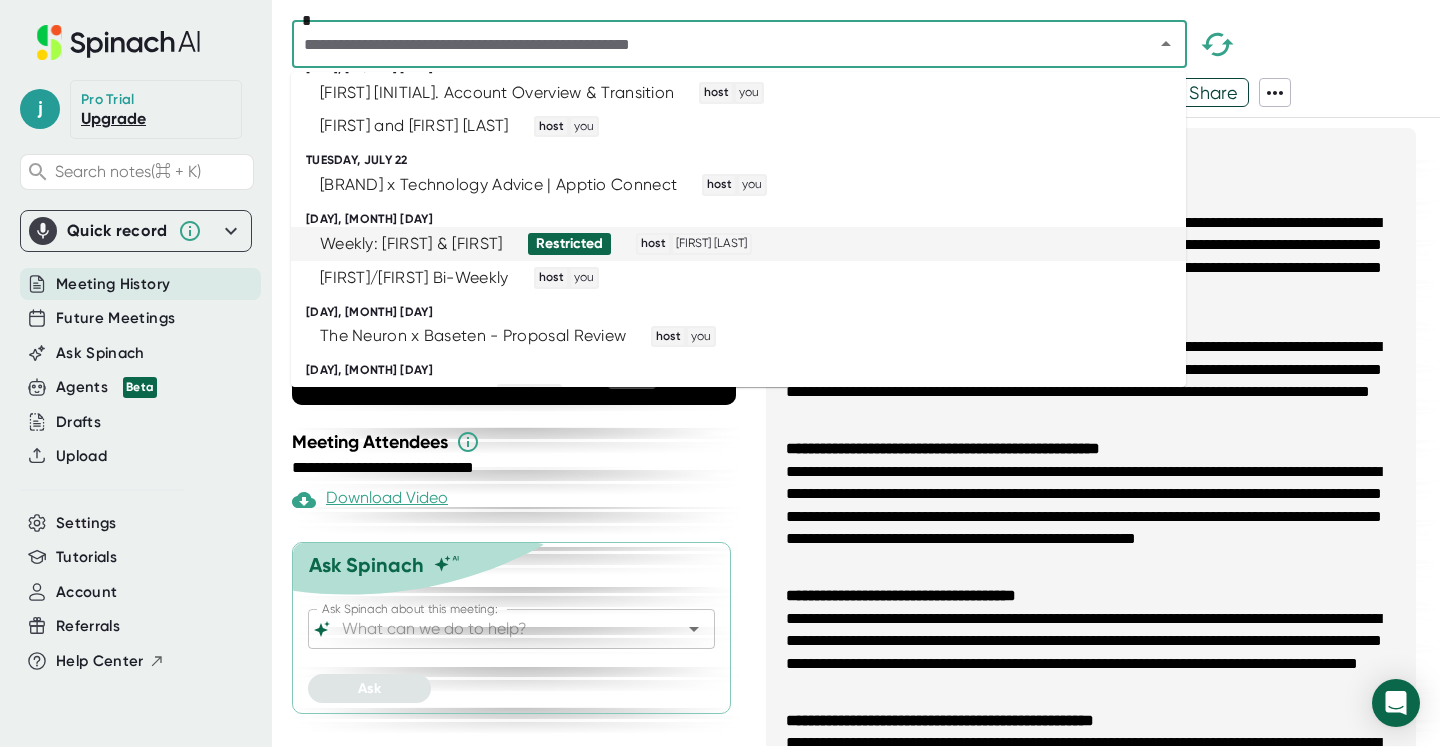 click on "Weekly: [FIRST] & [FIRST] Restricted host [FIRST] [LAST]" at bounding box center [730, 244] 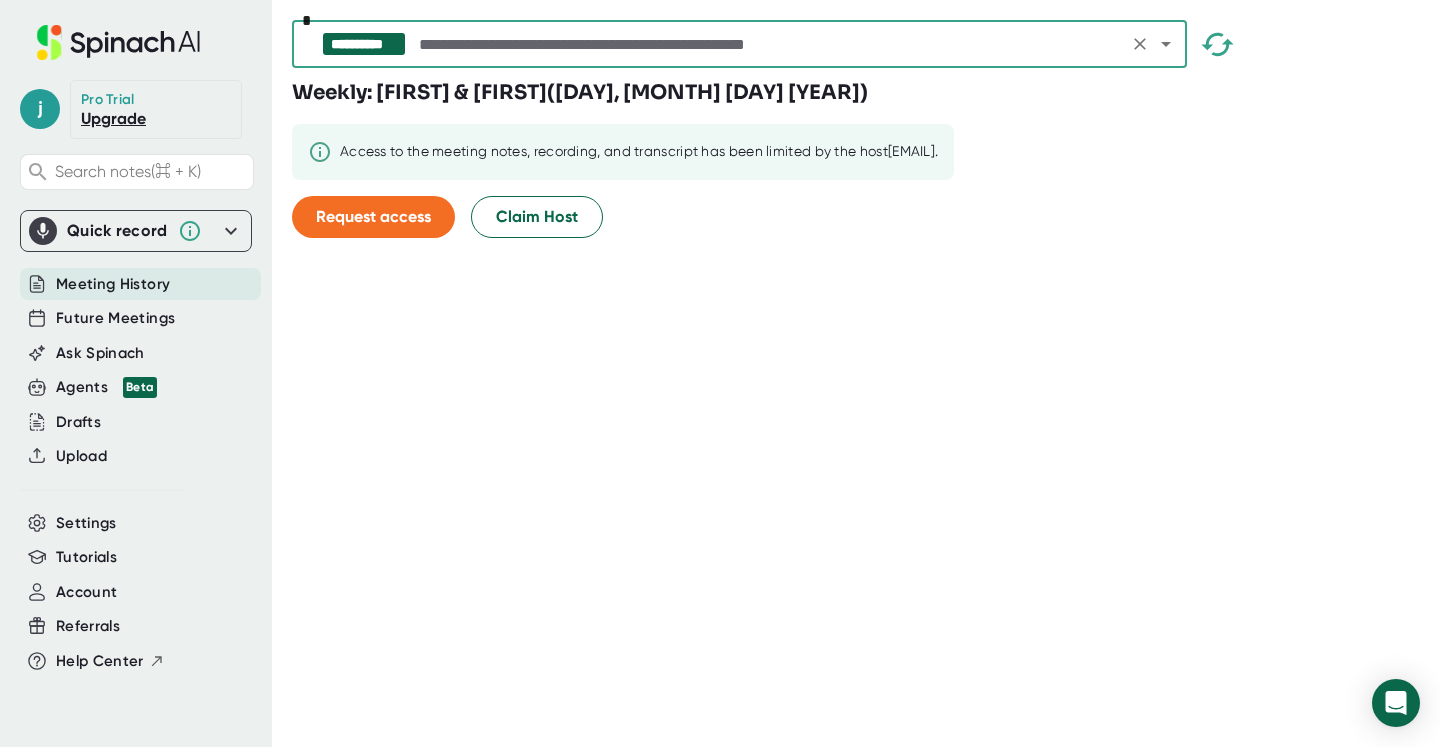 click on "Meeting History" at bounding box center (113, 284) 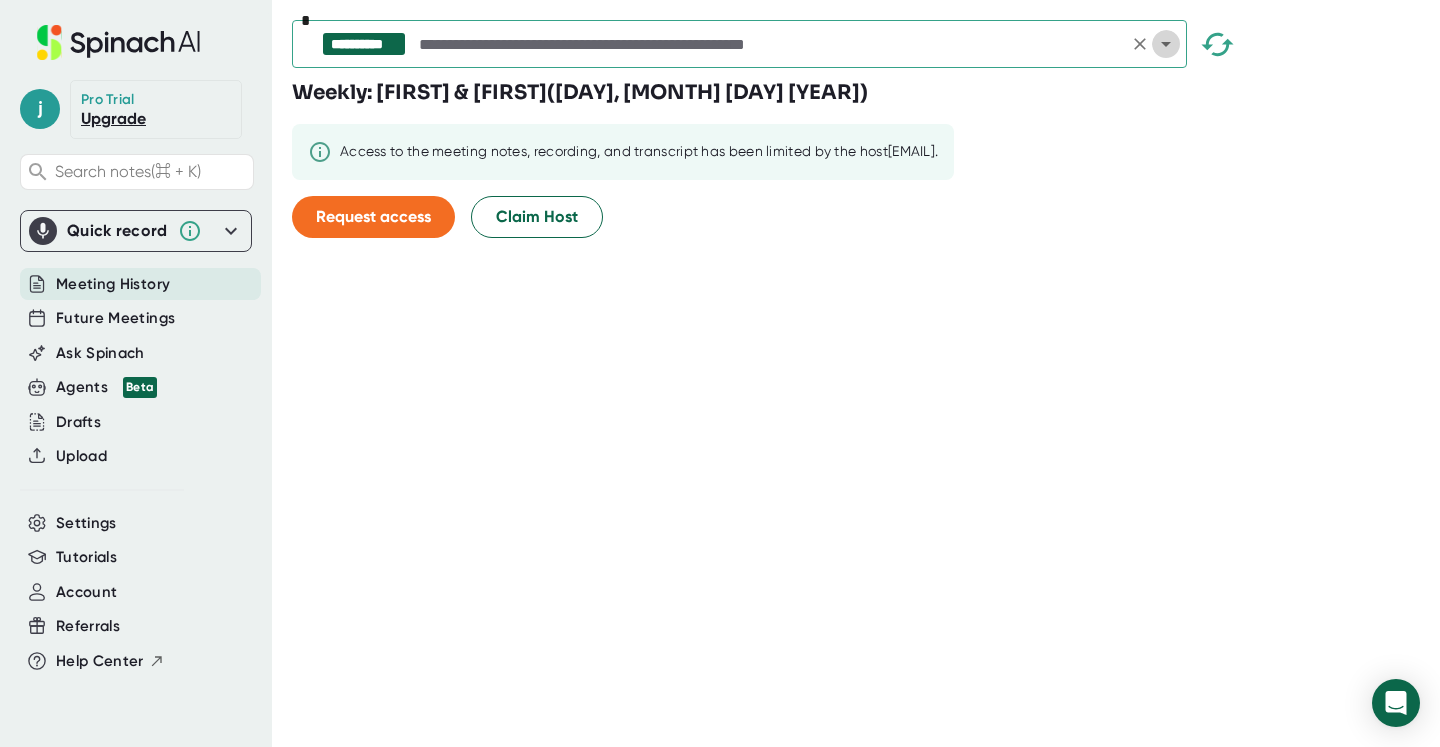 click at bounding box center (1166, 44) 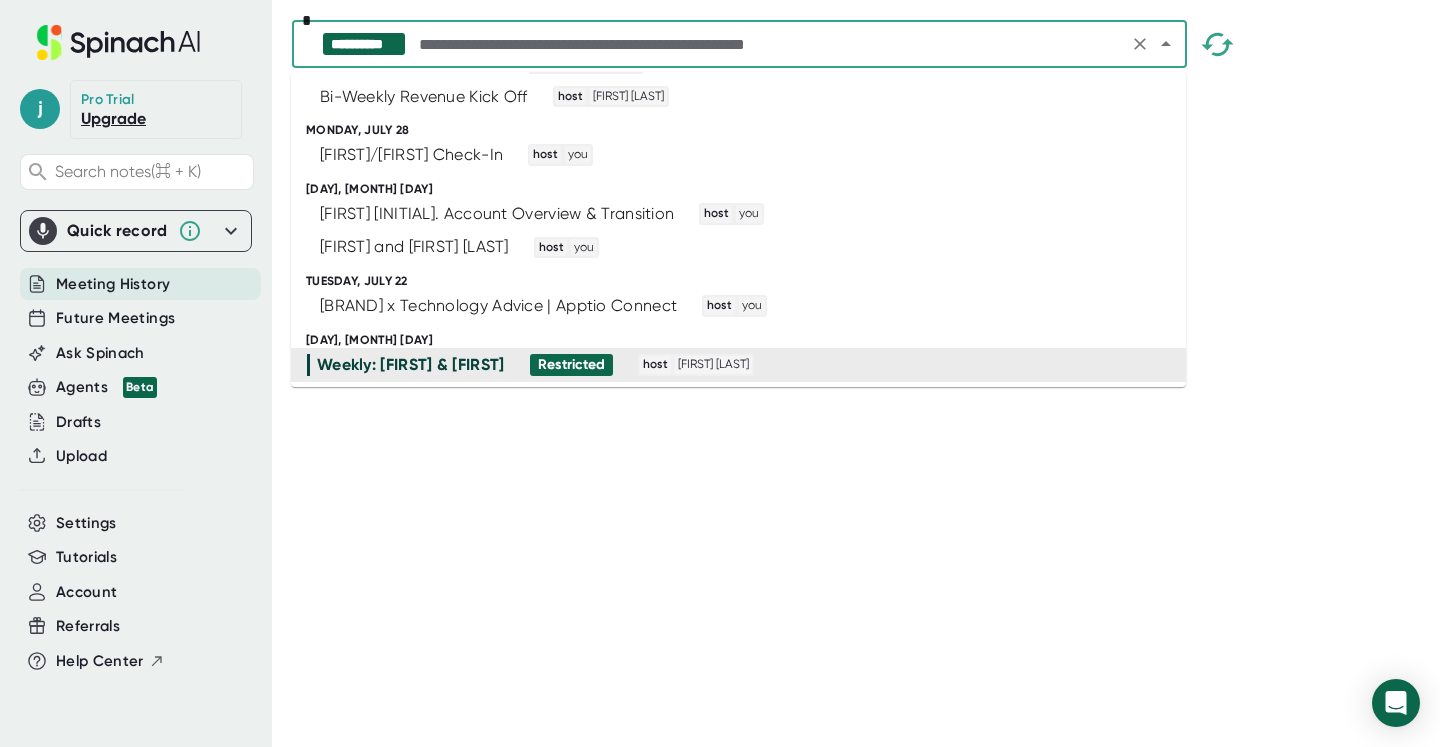 scroll, scrollTop: 581, scrollLeft: 0, axis: vertical 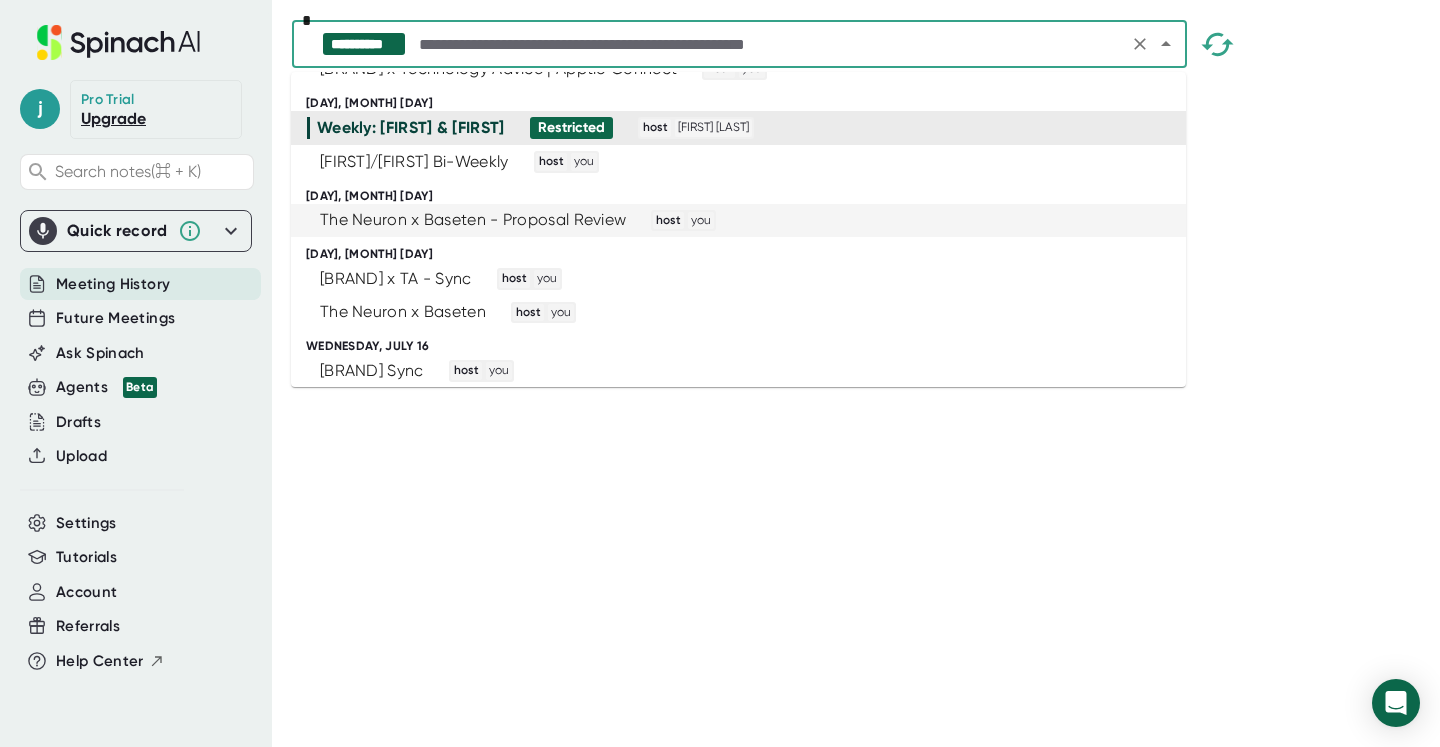click on "The Neuron x Baseten - Proposal Review host you" at bounding box center (738, 221) 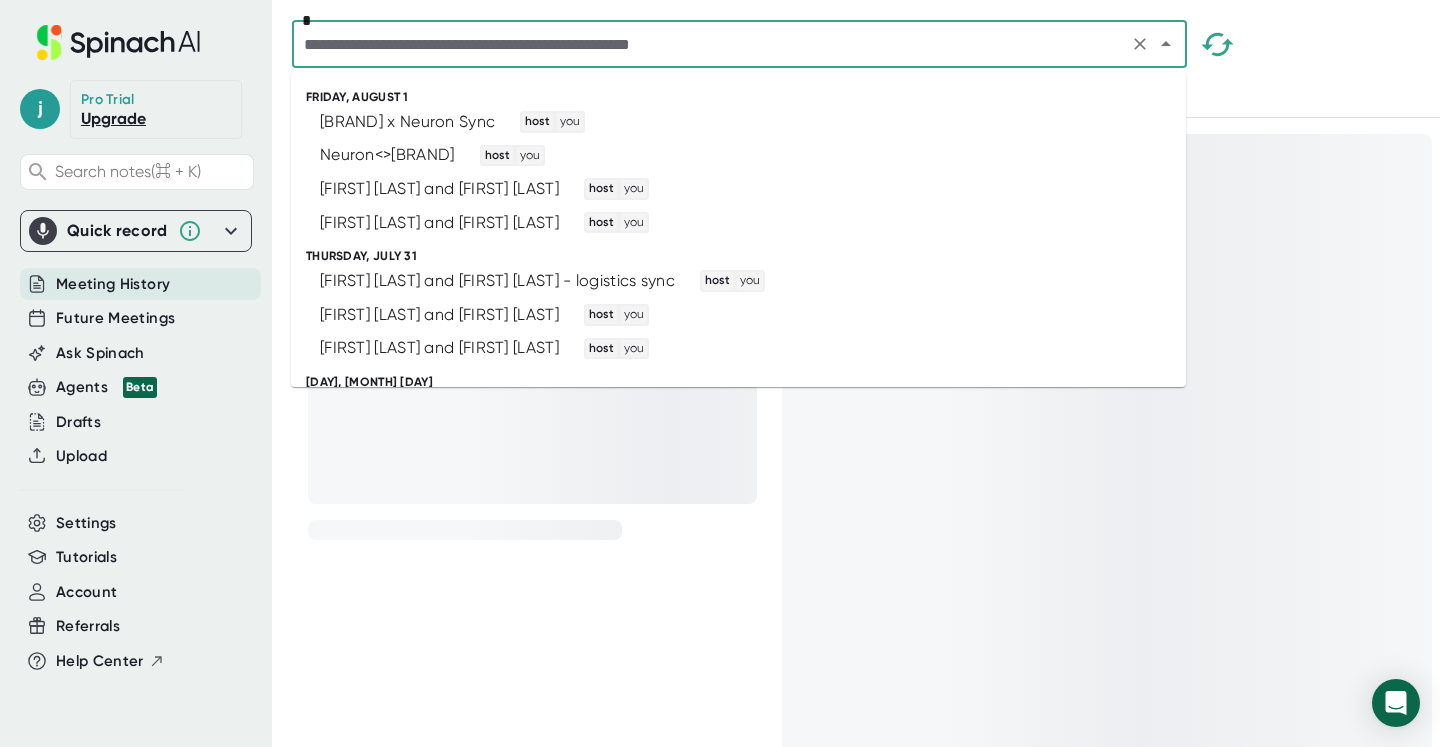 click at bounding box center (710, 44) 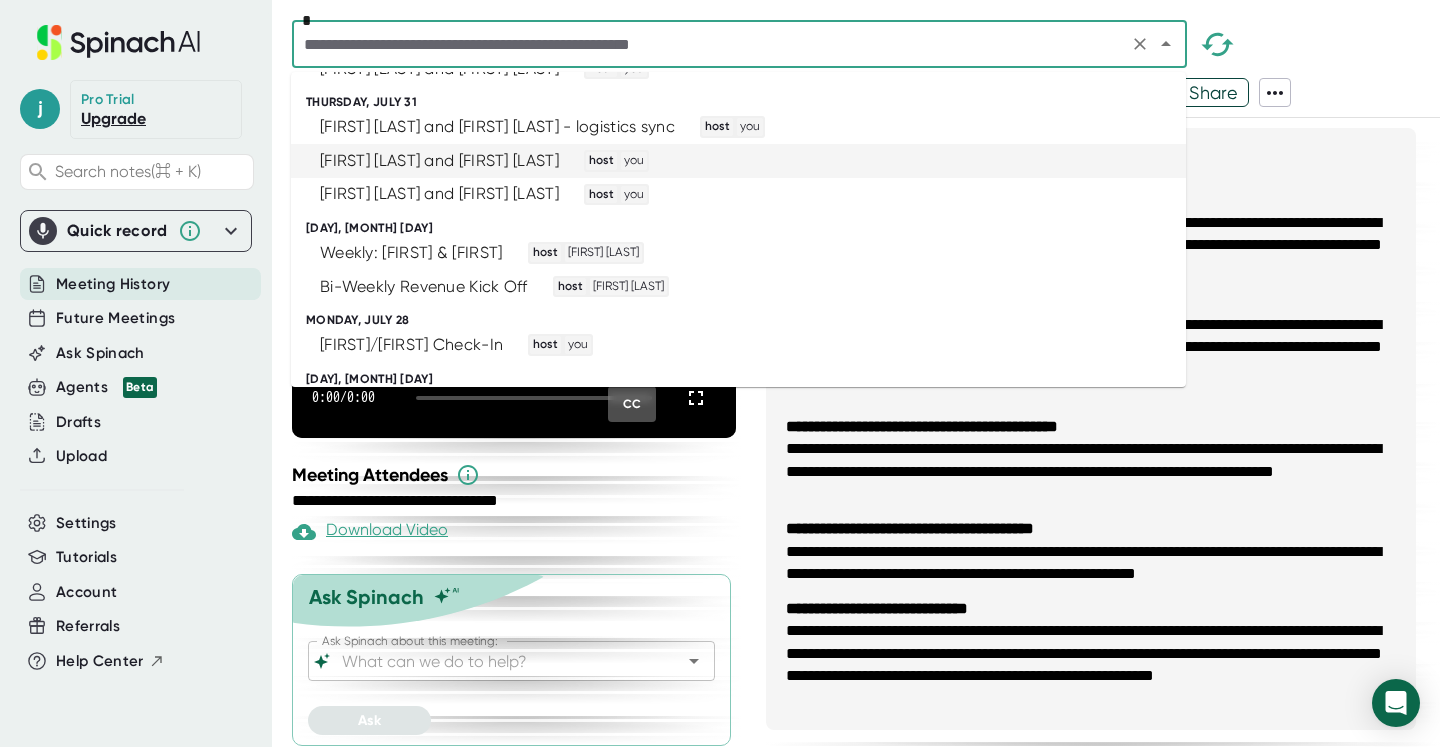 scroll, scrollTop: 157, scrollLeft: 0, axis: vertical 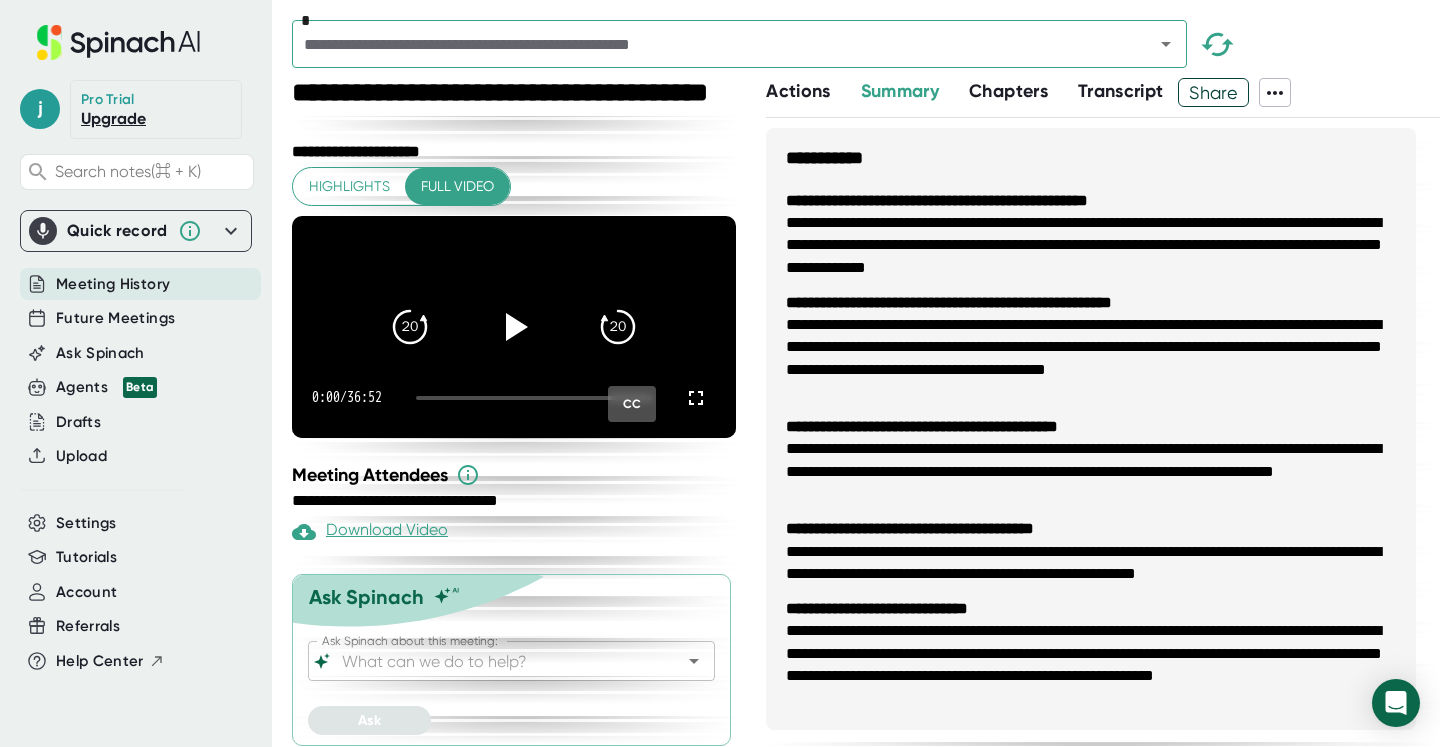 click on "**********" at bounding box center [516, 501] 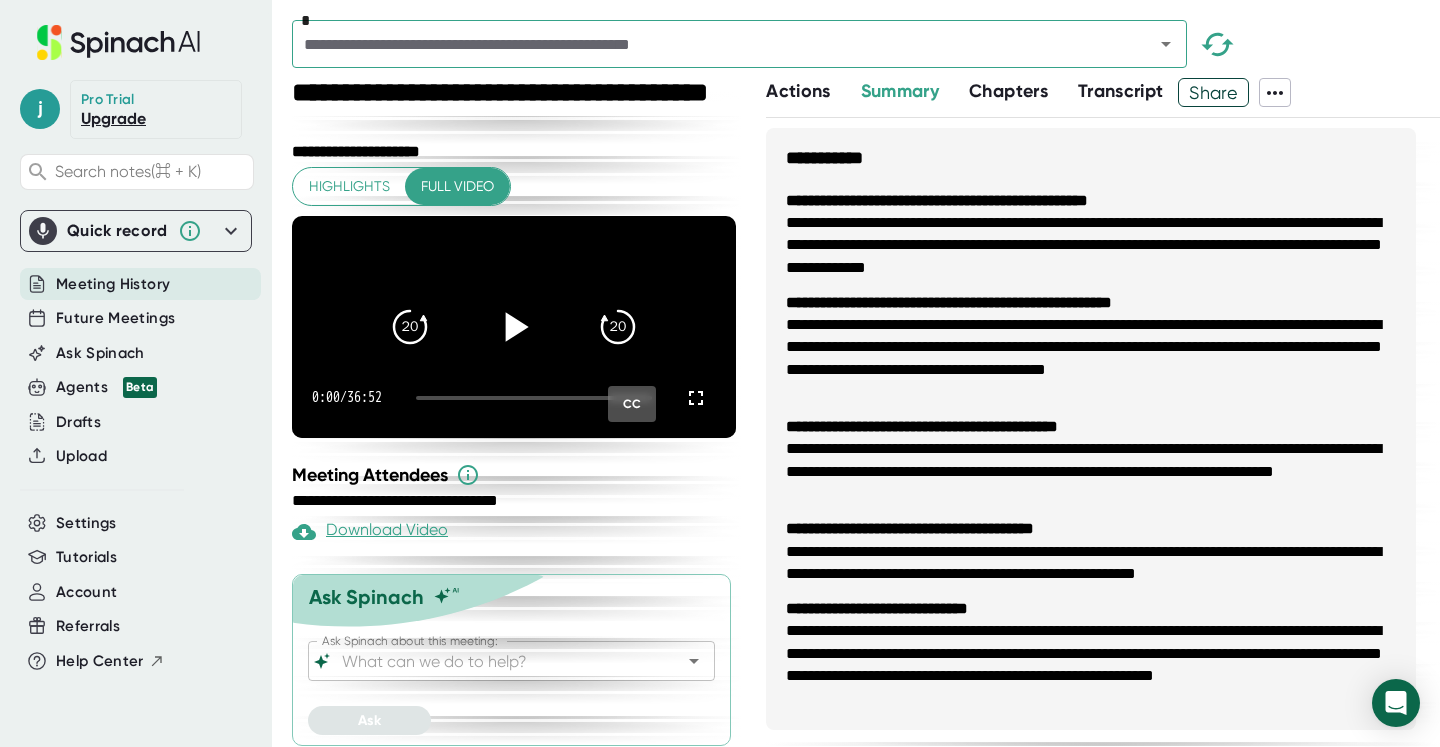 click at bounding box center [514, 327] 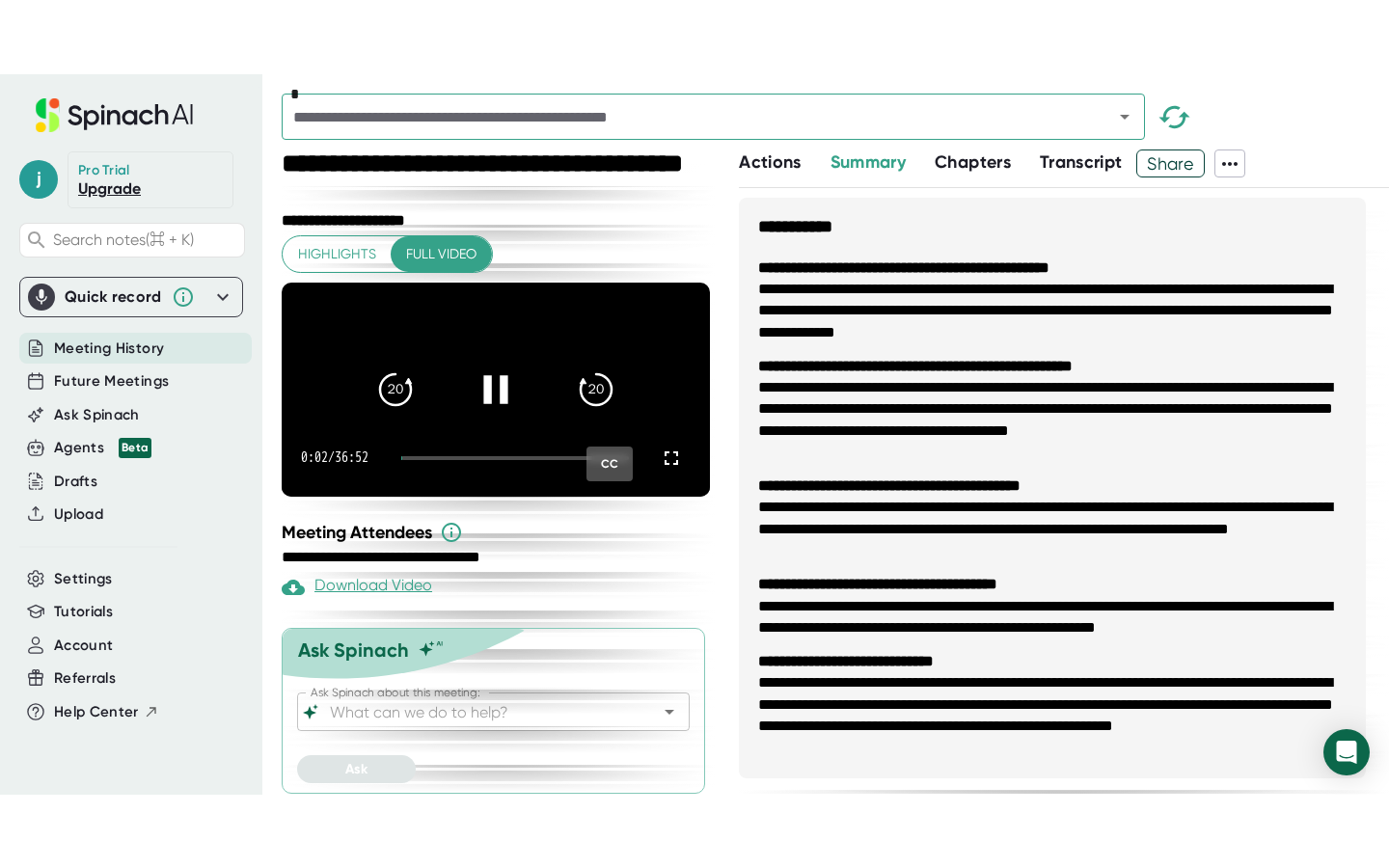 scroll, scrollTop: 36, scrollLeft: 0, axis: vertical 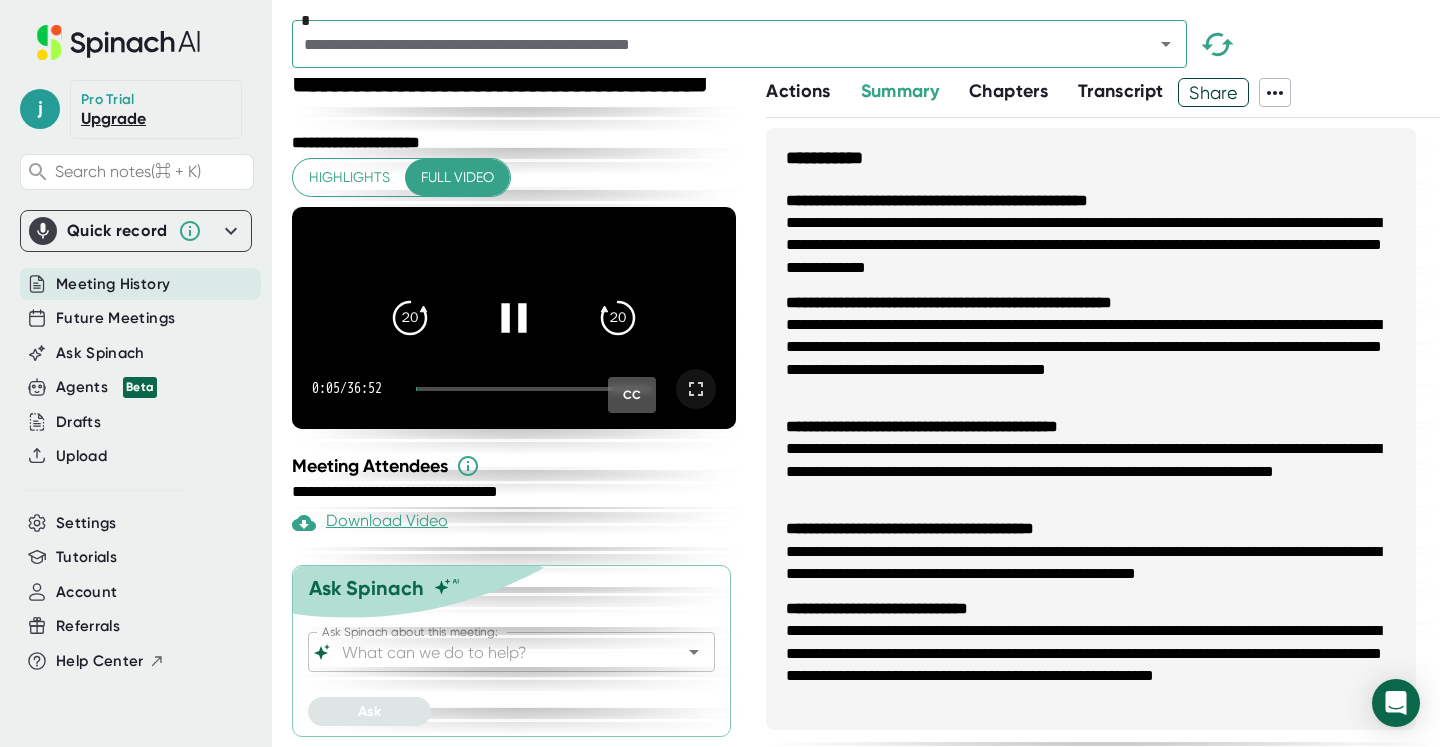 click at bounding box center [696, 389] 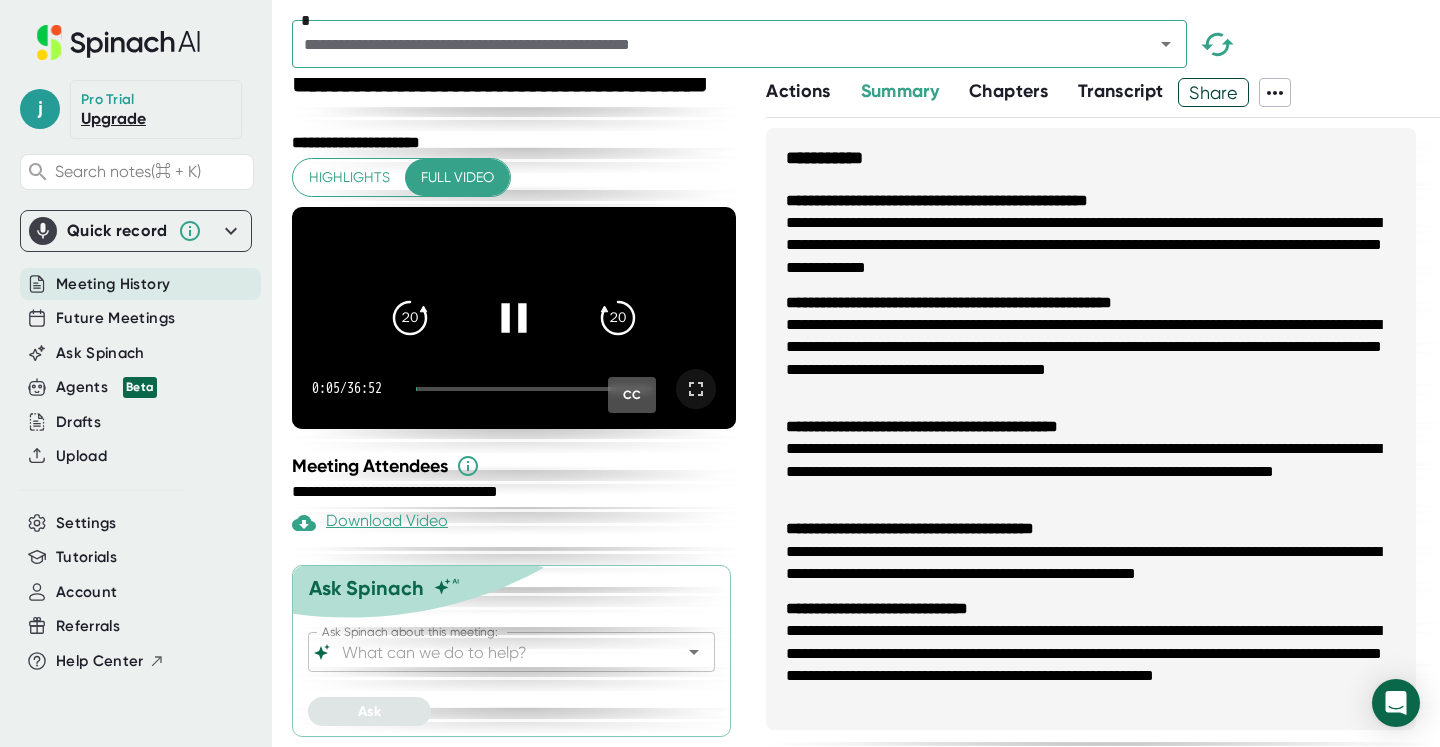 scroll, scrollTop: 0, scrollLeft: 0, axis: both 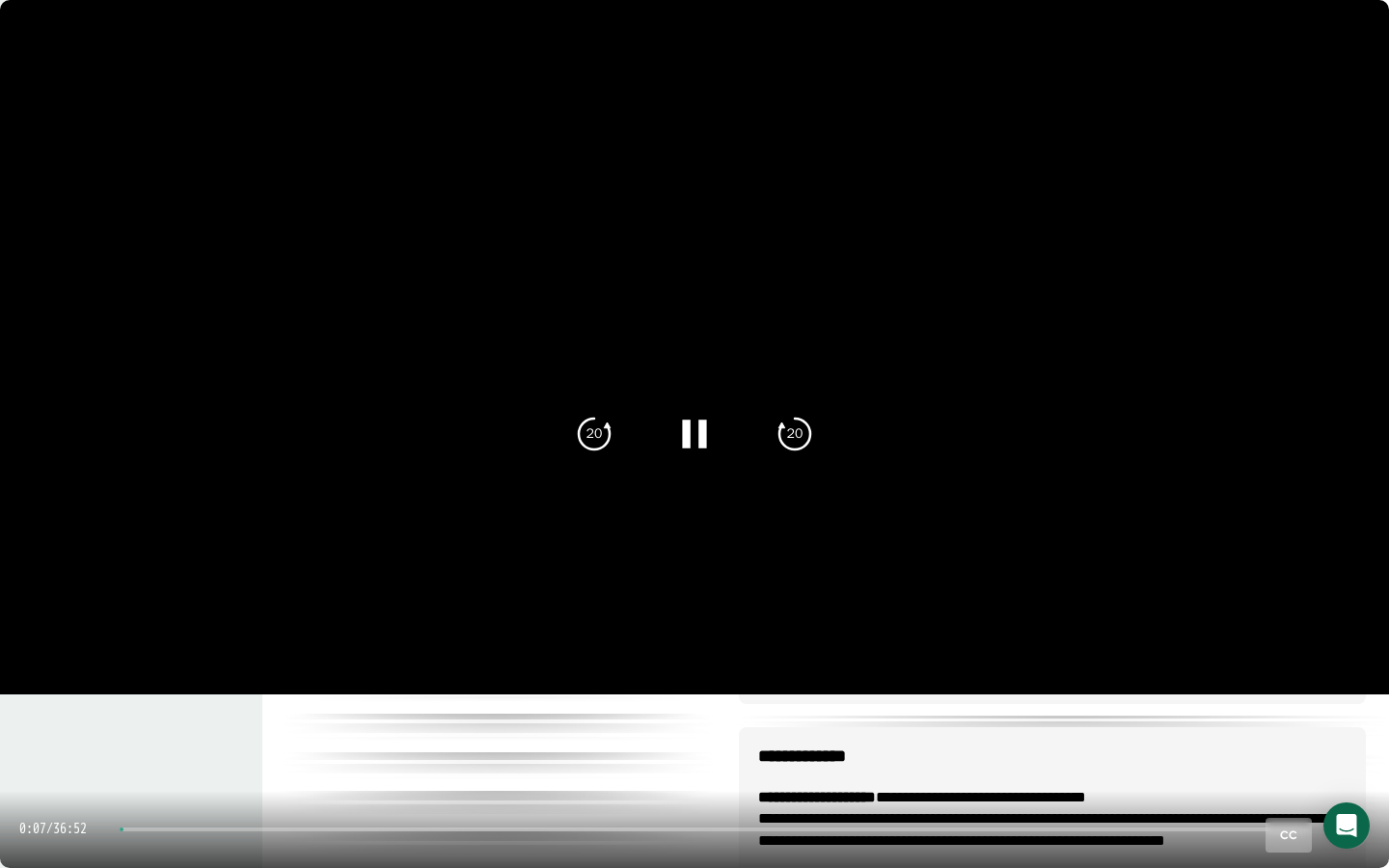 click on "[TIME]  /  [TIME] CC" at bounding box center [694, 829] 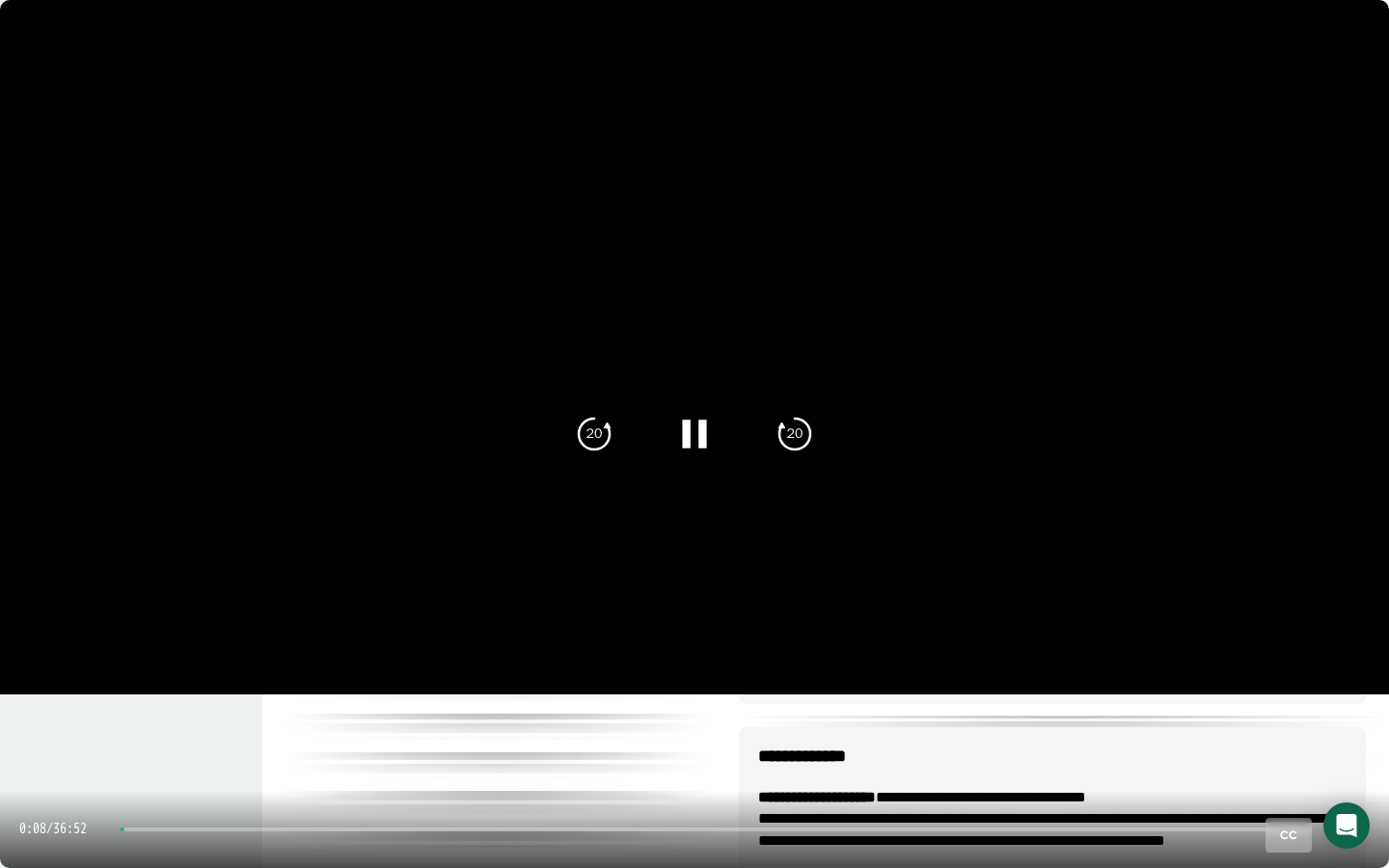click on "[TIME]  /  [TIME] CC" at bounding box center (694, 829) 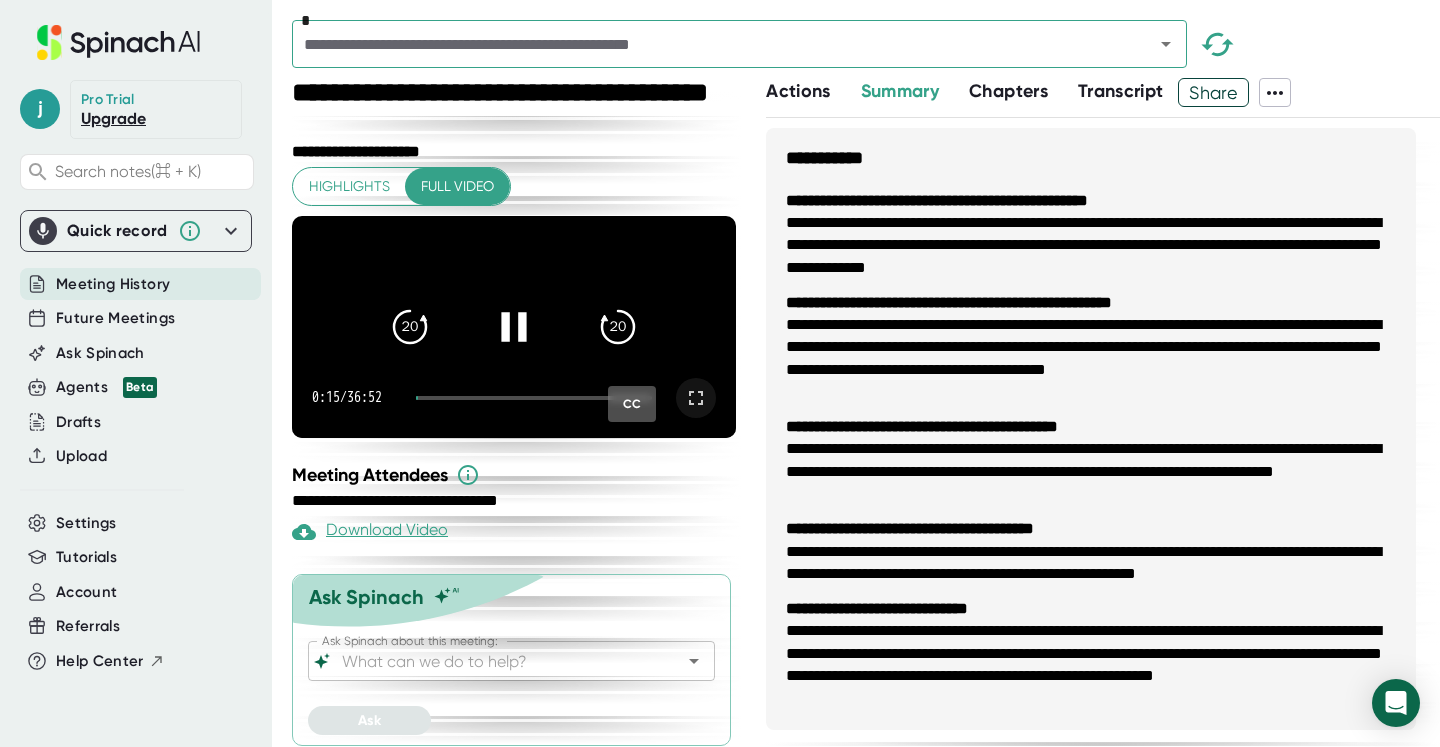 drag, startPoint x: 439, startPoint y: 425, endPoint x: 502, endPoint y: 425, distance: 63 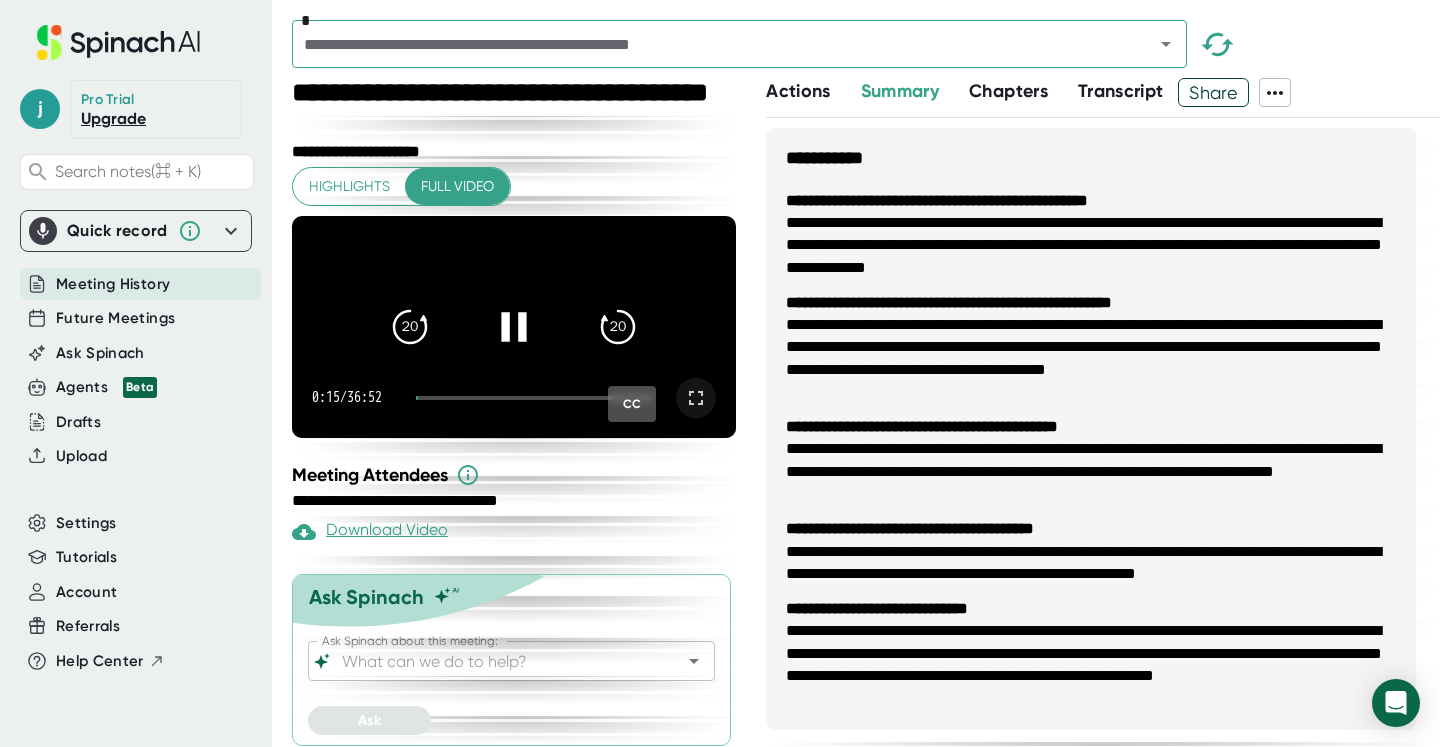 click at bounding box center [534, 398] 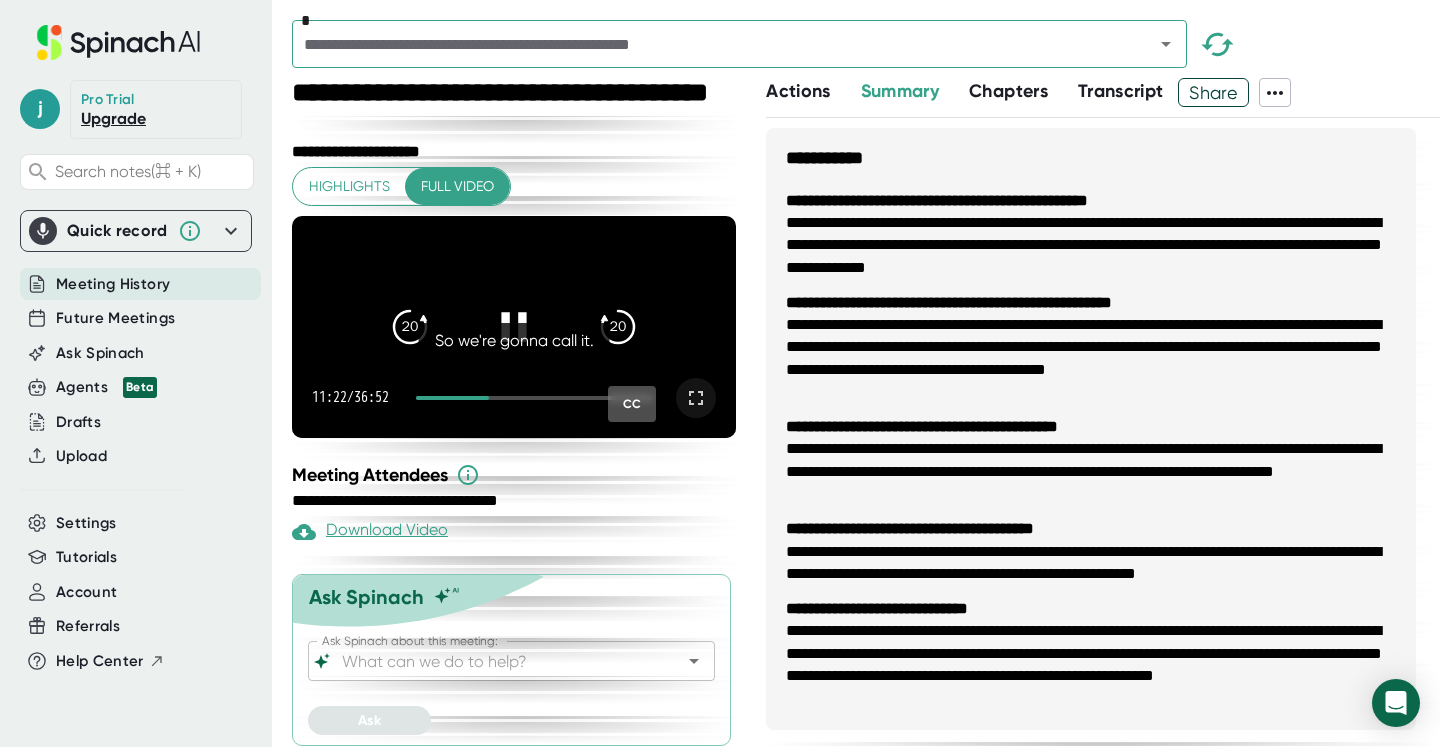click 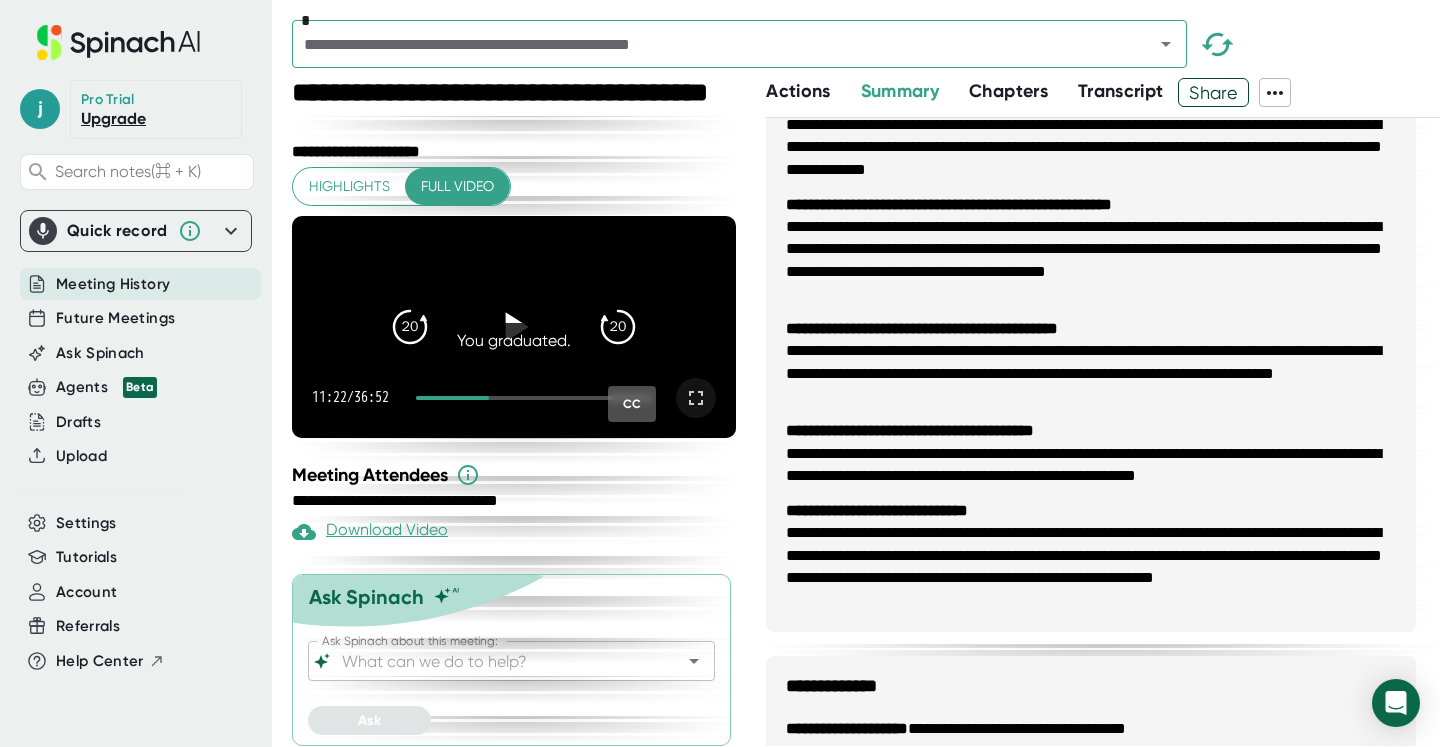 scroll, scrollTop: 102, scrollLeft: 0, axis: vertical 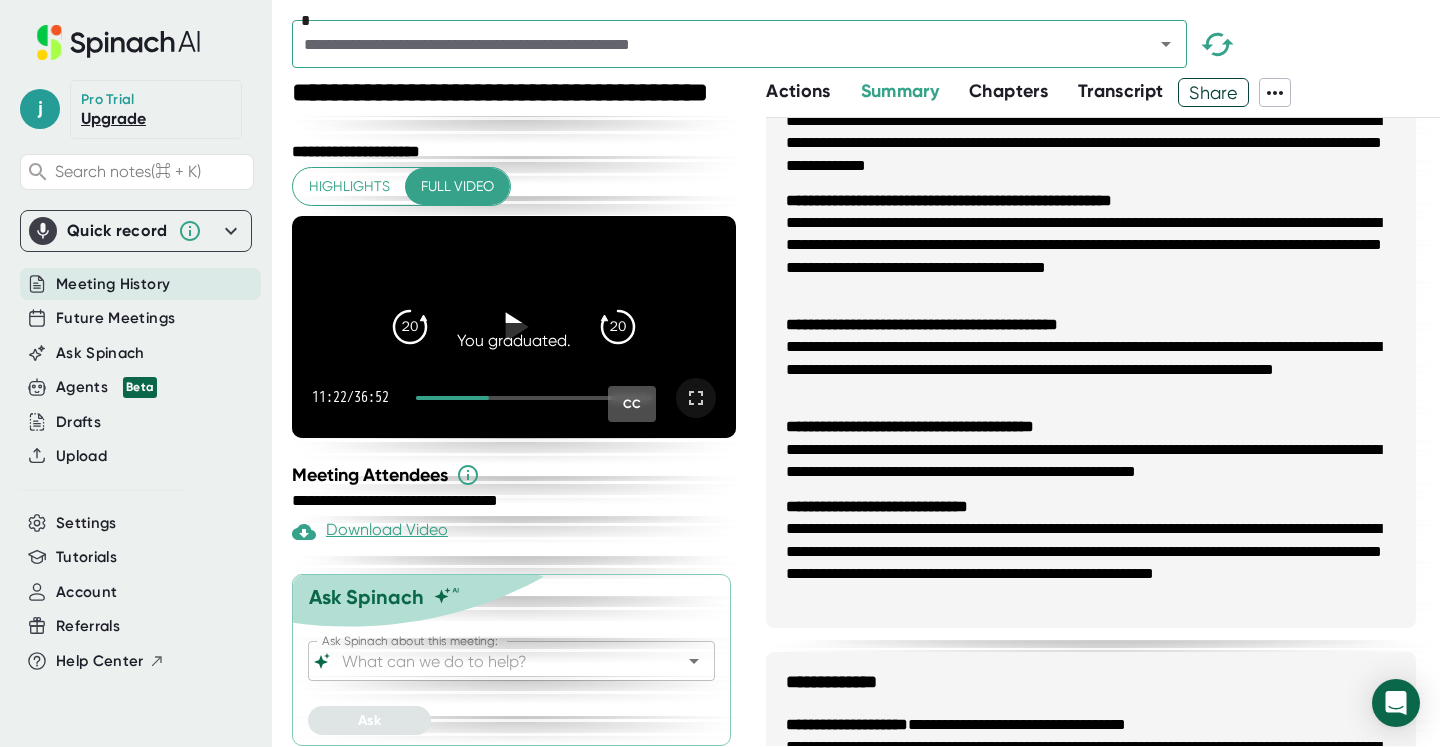 click on "Meeting History" at bounding box center (113, 284) 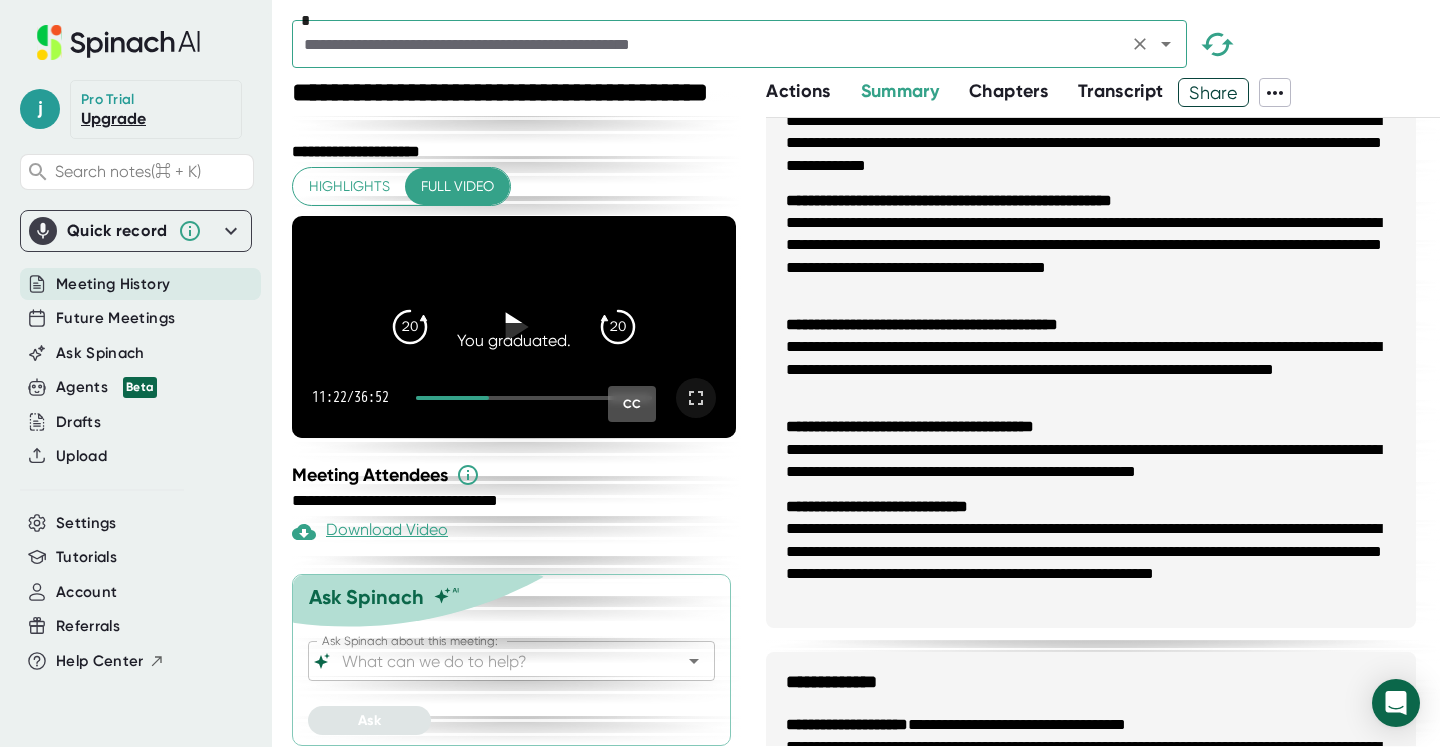 click on "*" at bounding box center (739, 44) 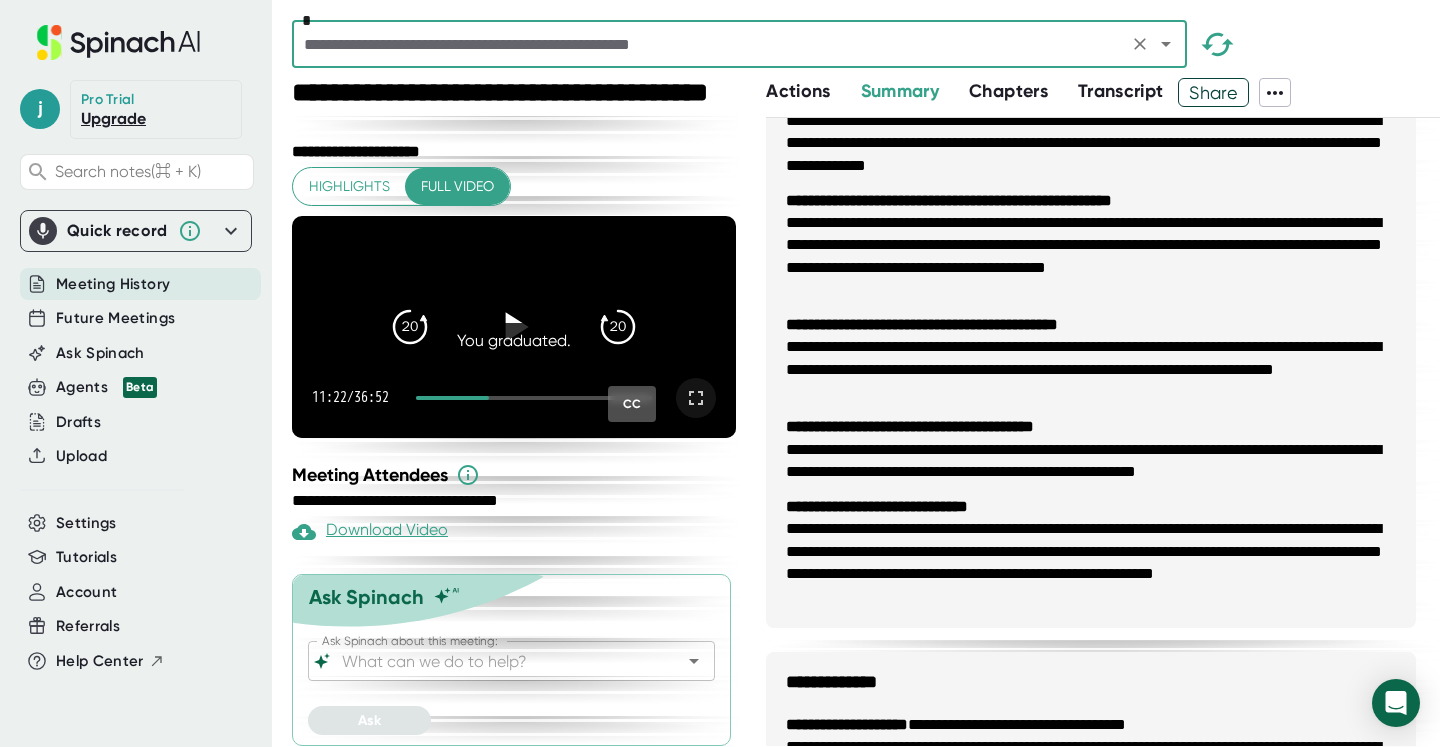 click at bounding box center (710, 44) 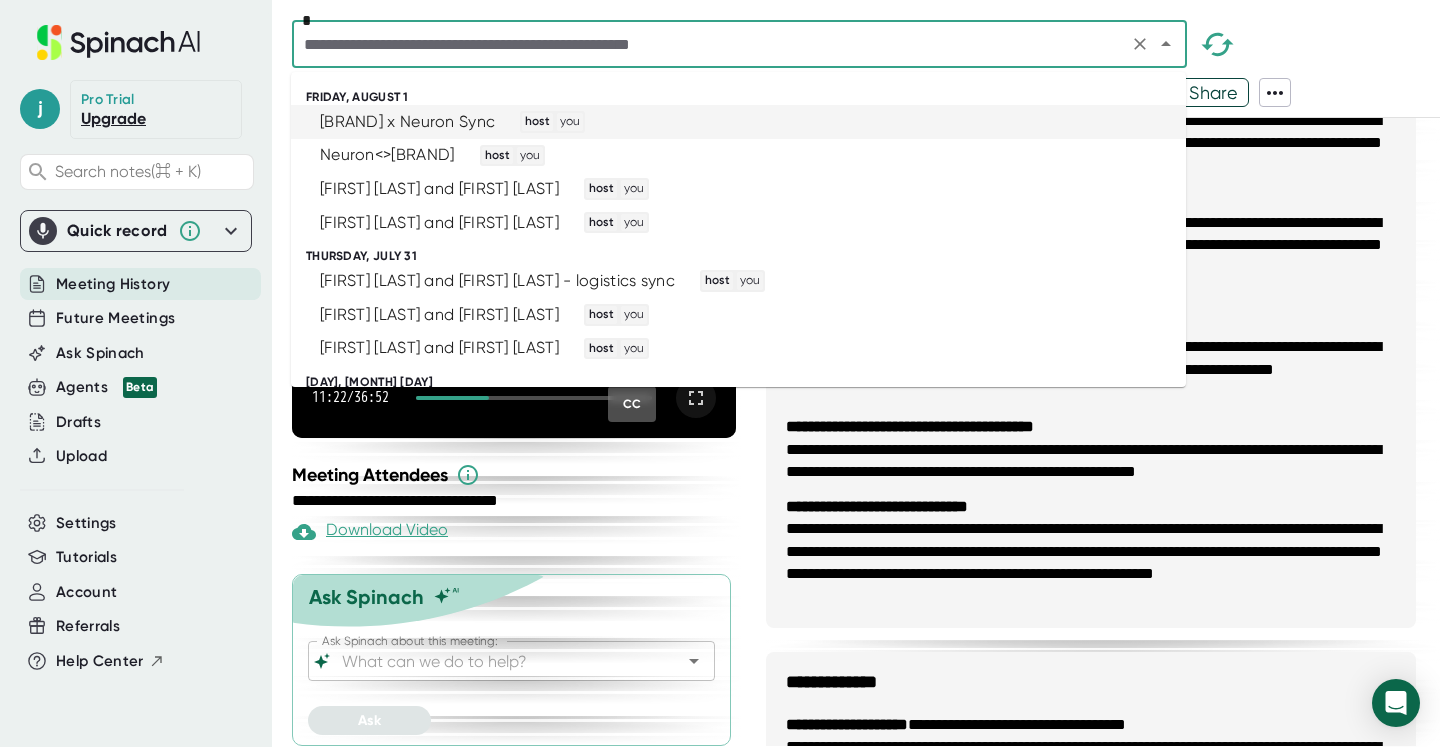 click on "[BRAND] x Neuron Sync host you" at bounding box center [730, 122] 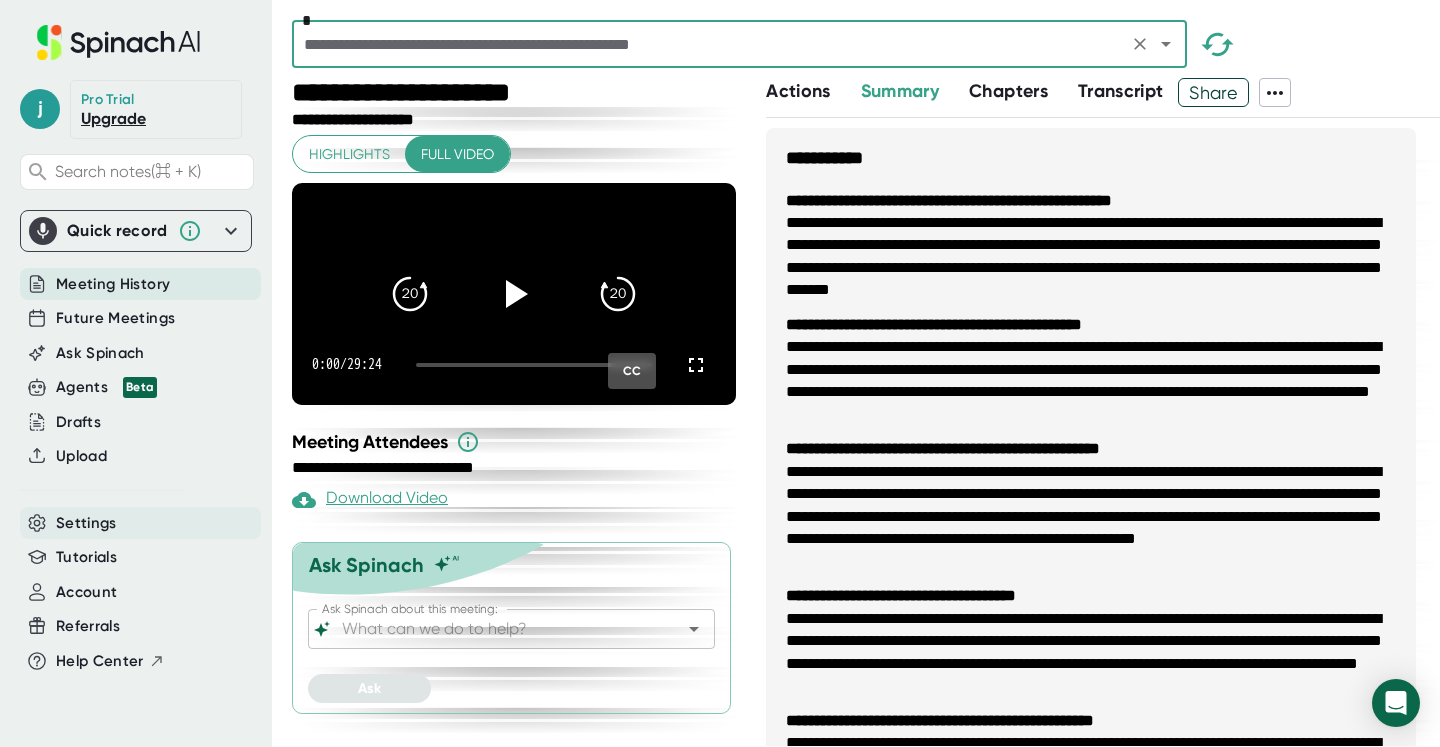 click on "Settings" at bounding box center [140, 523] 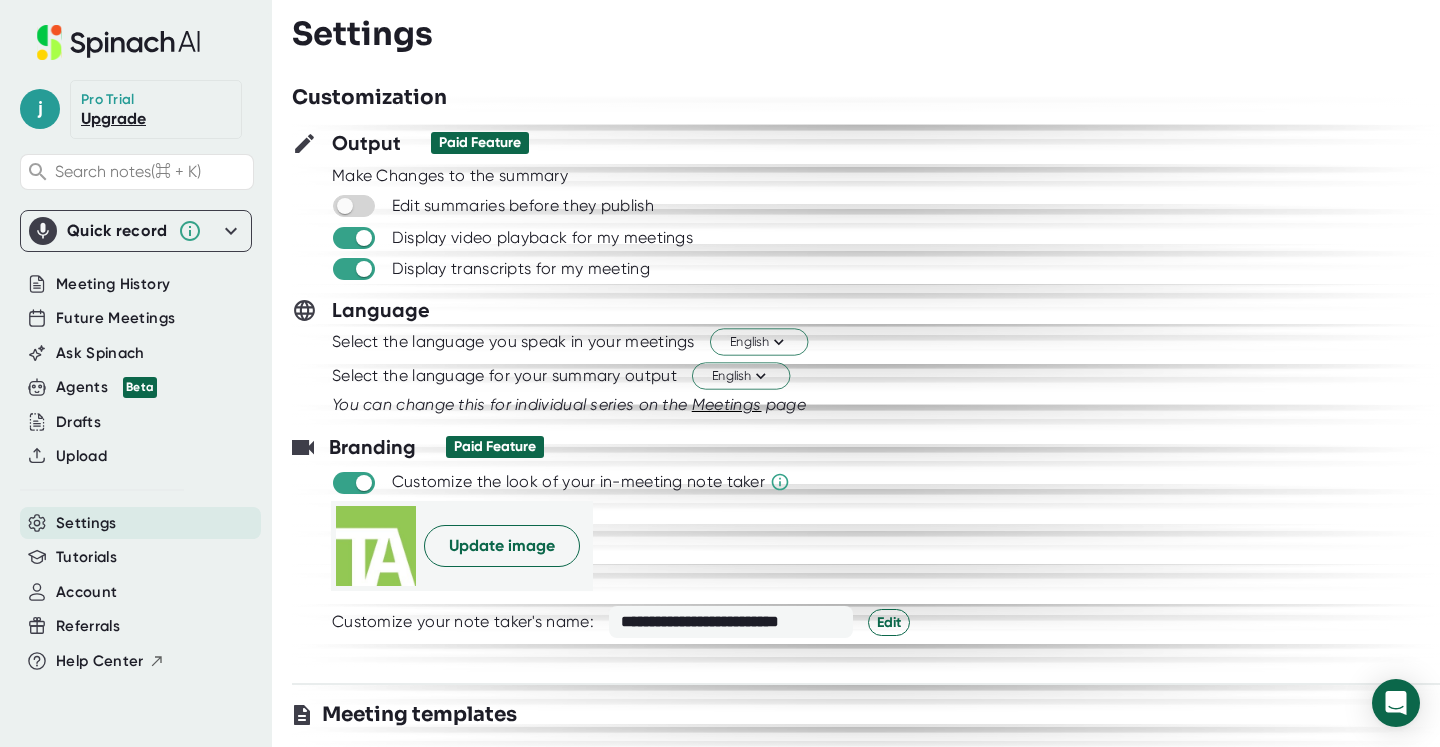 scroll, scrollTop: 0, scrollLeft: 0, axis: both 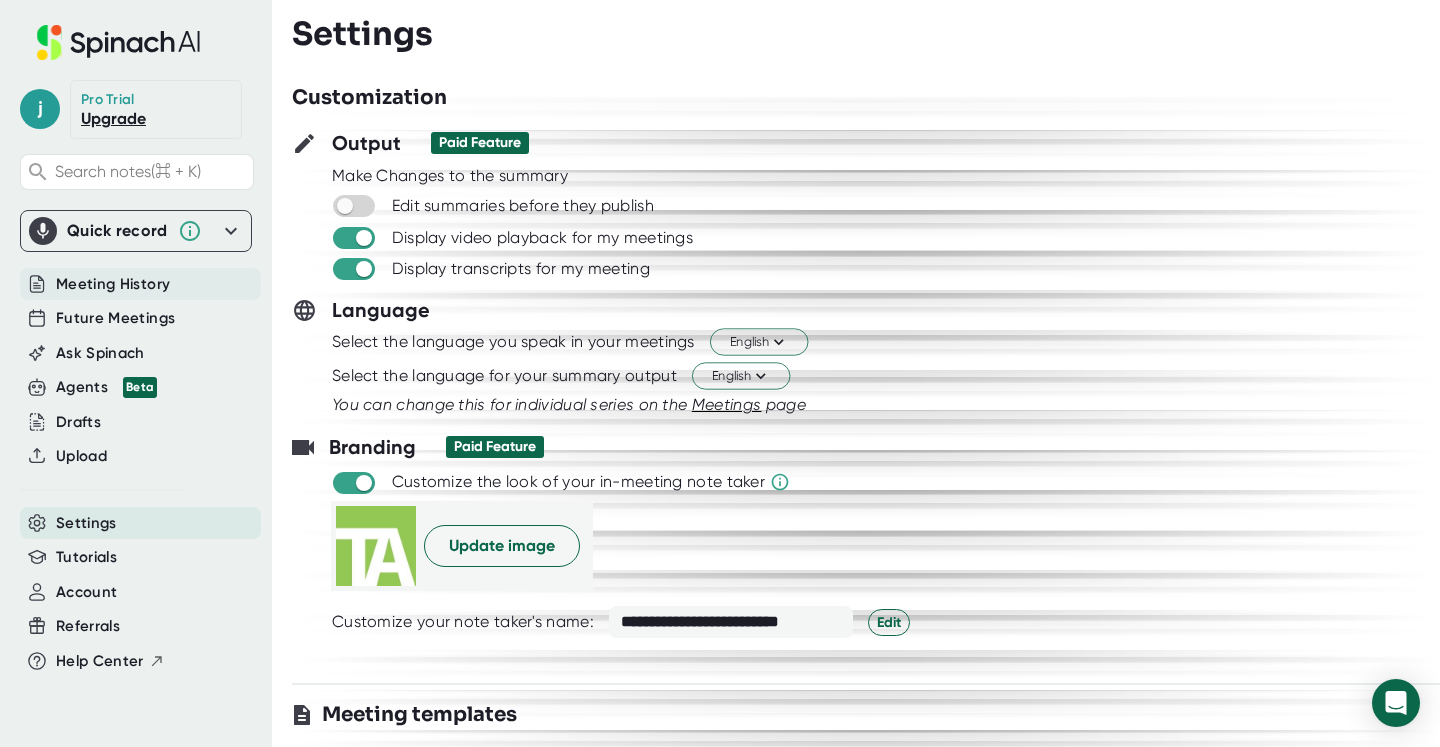 click on "Meeting History" at bounding box center [113, 284] 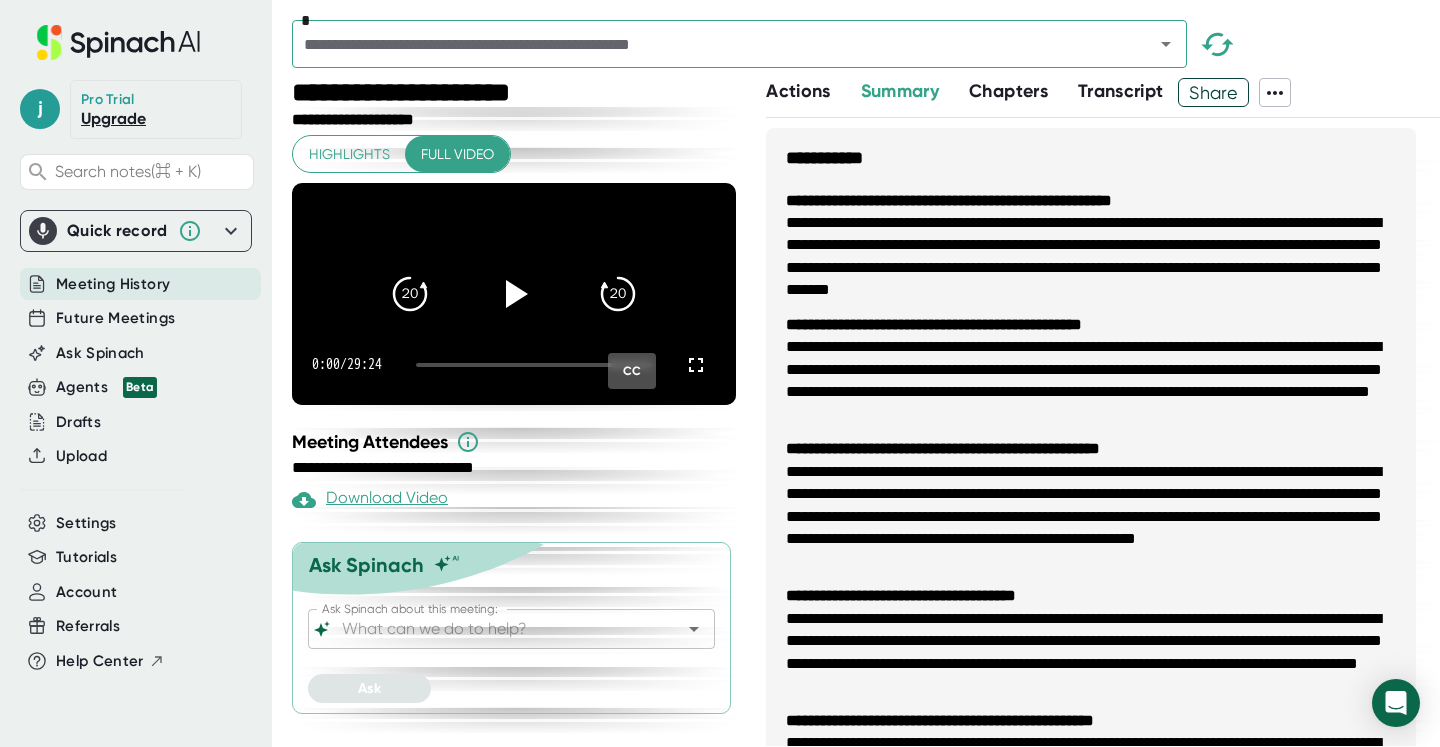 click 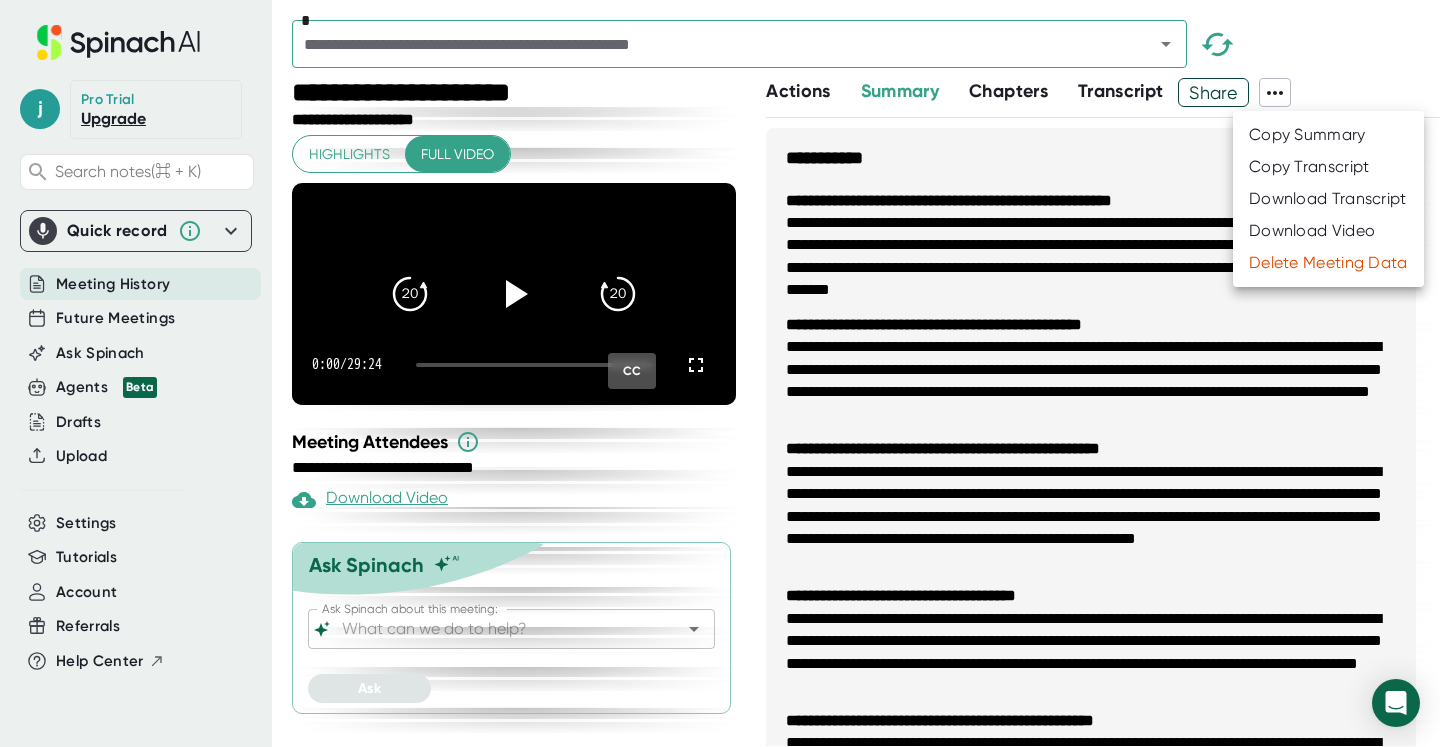 click at bounding box center [720, 373] 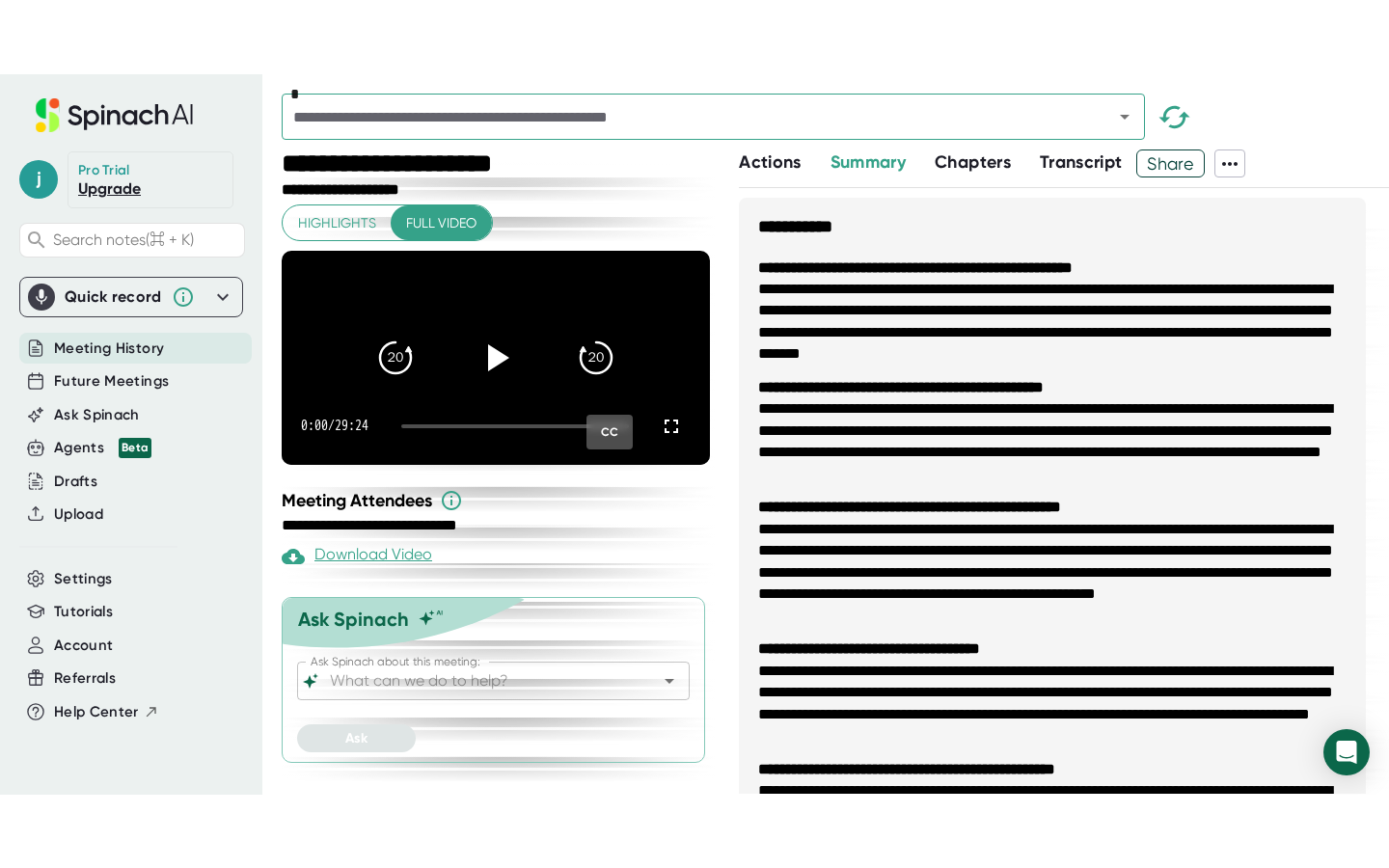 scroll, scrollTop: 5, scrollLeft: 0, axis: vertical 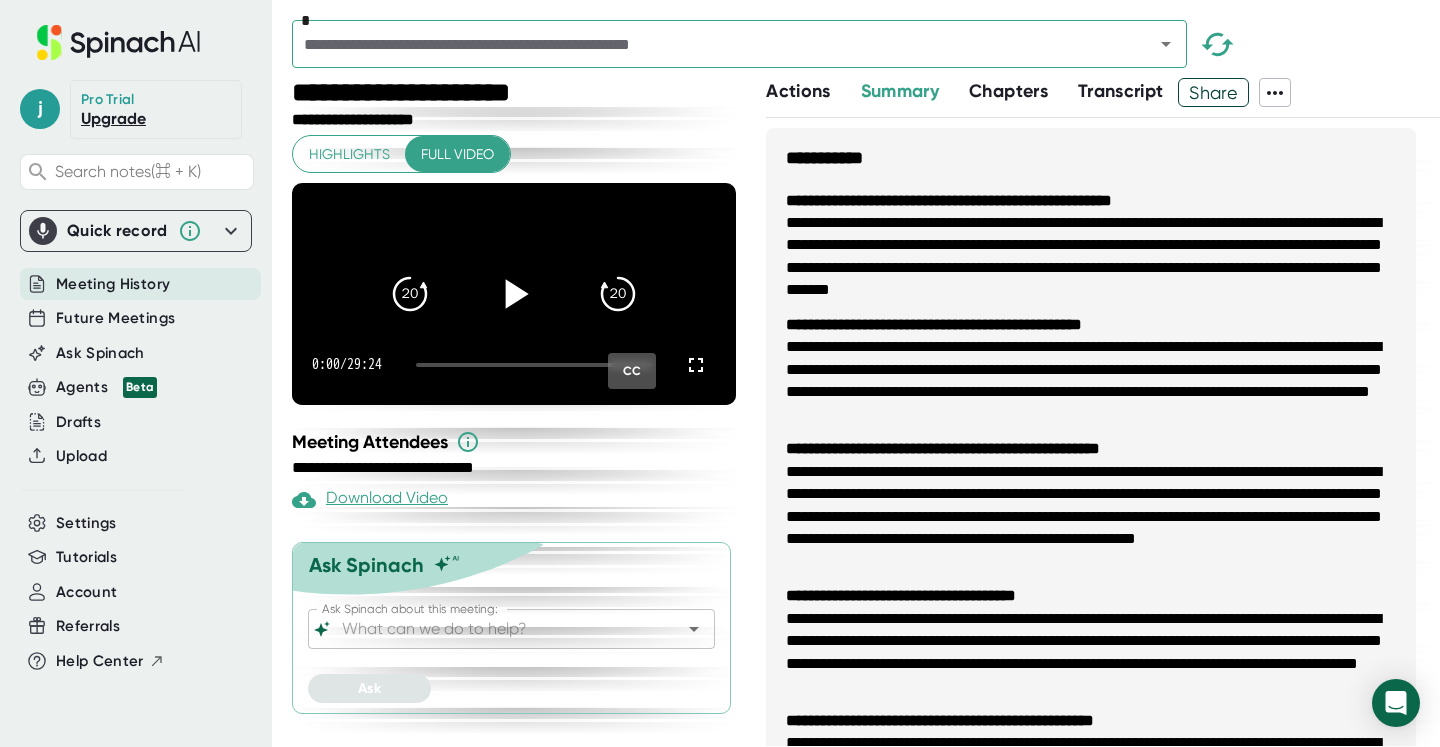 click 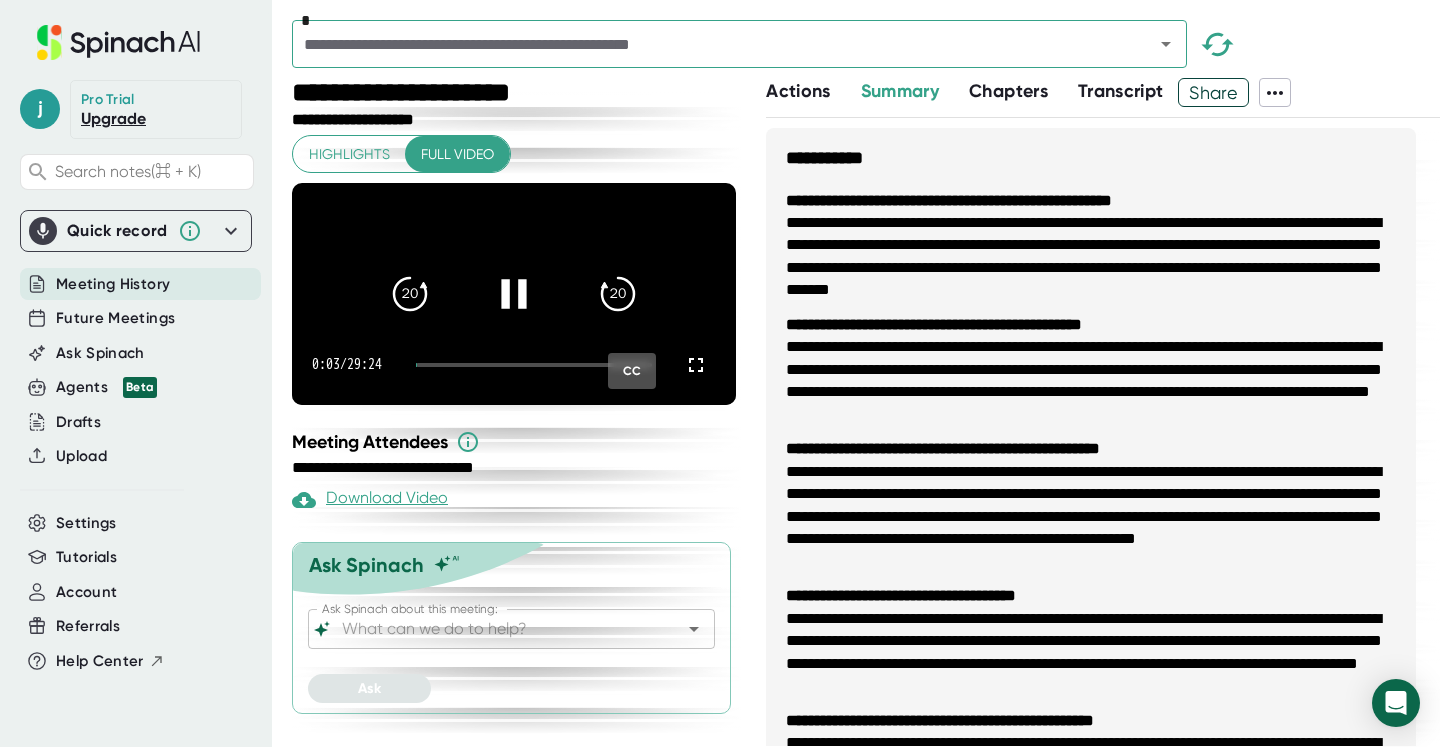 click on "[TIME]  /  [TIME] CC" at bounding box center (514, 365) 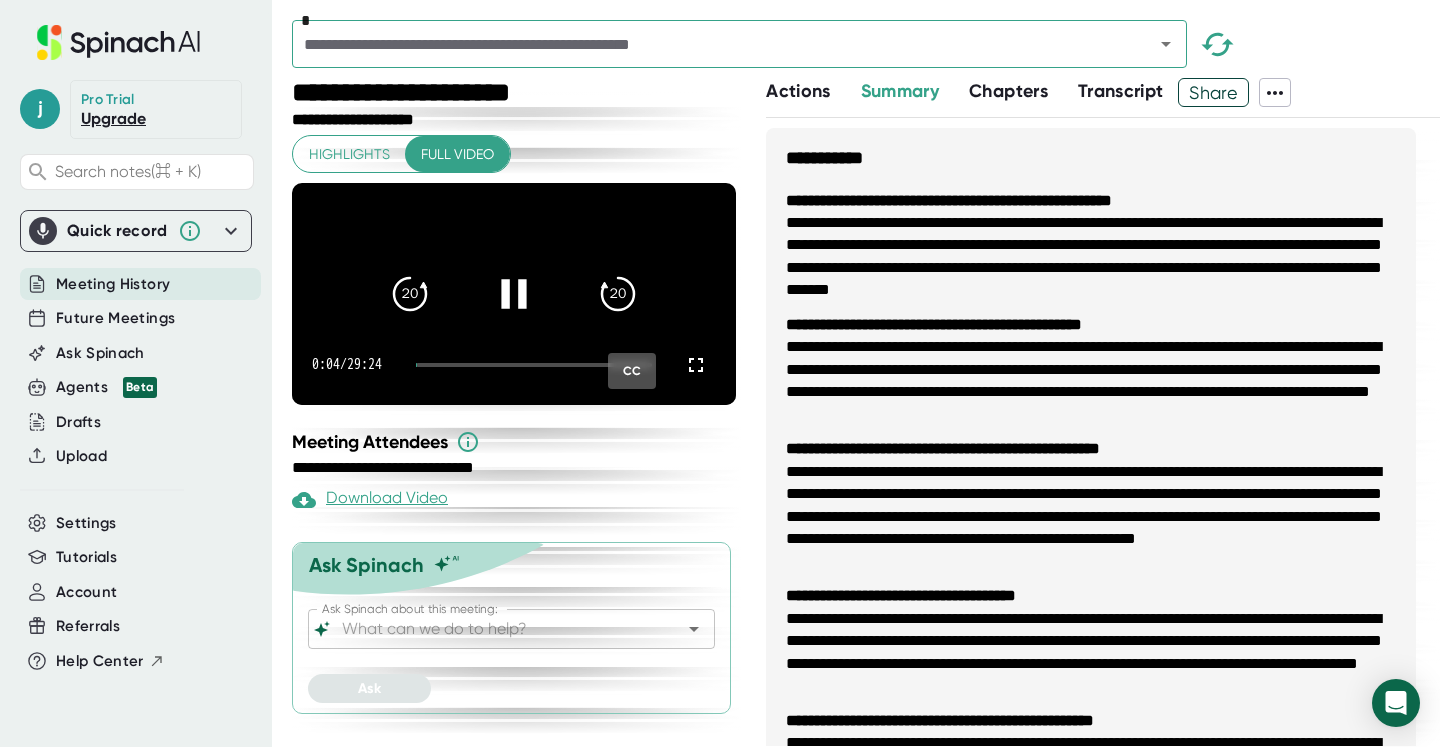 click at bounding box center (534, 365) 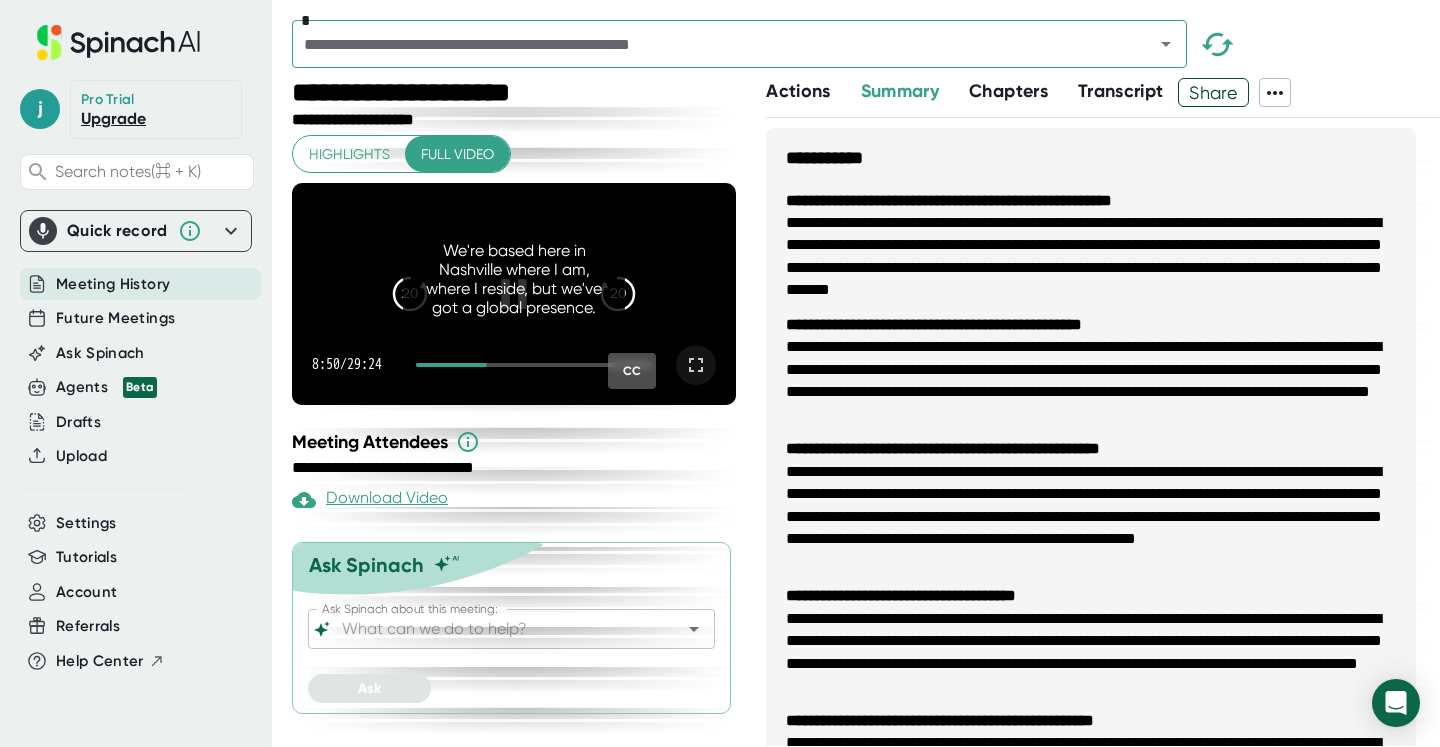 click at bounding box center [696, 365] 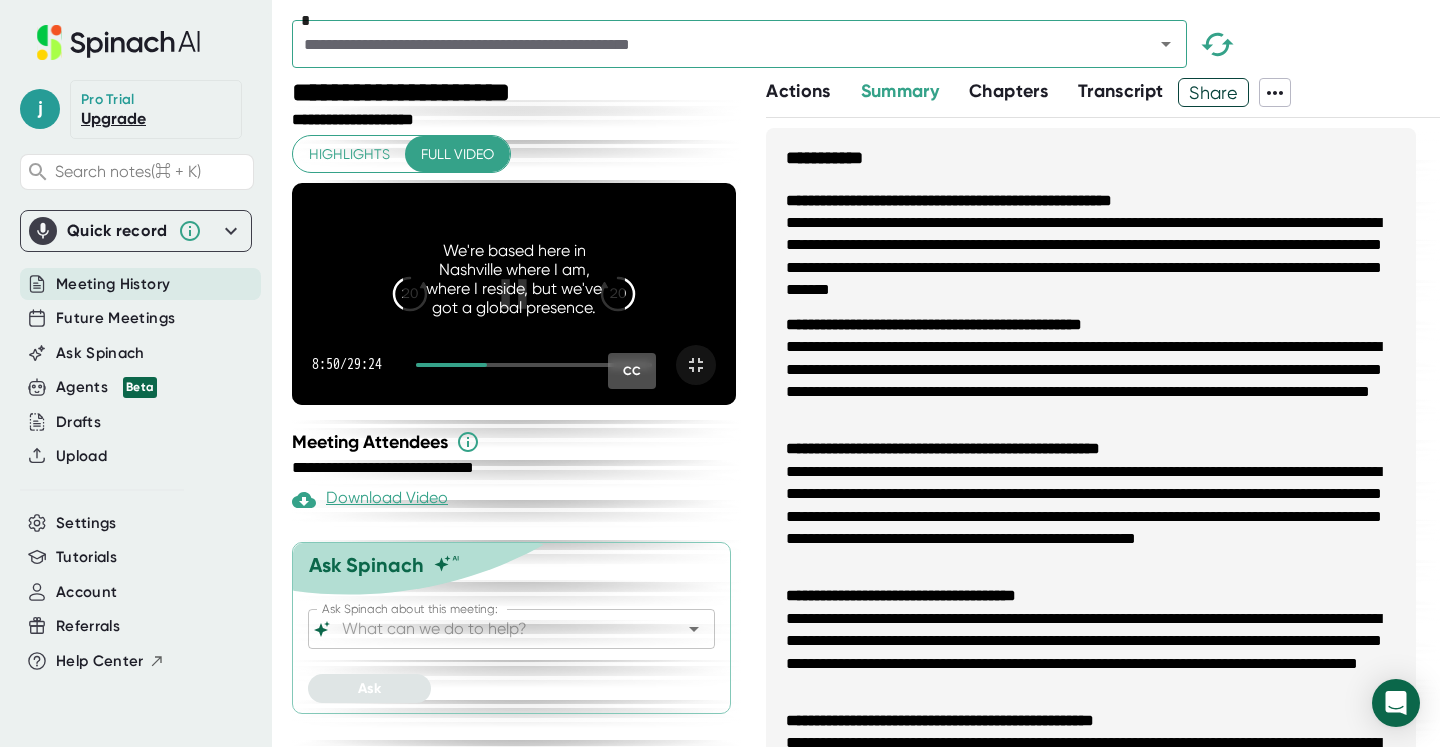 scroll, scrollTop: 0, scrollLeft: 0, axis: both 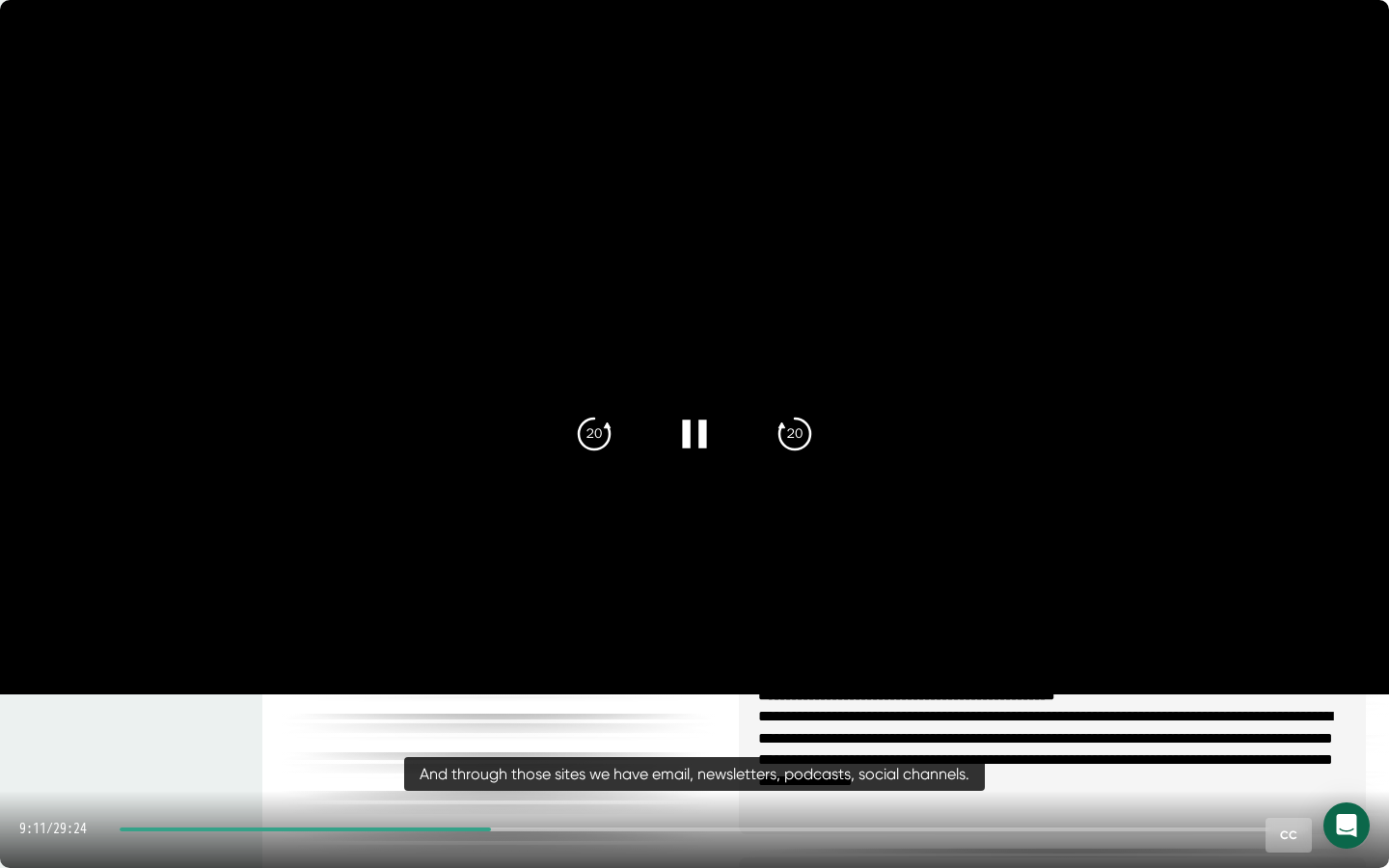 click at bounding box center (1350, 829) 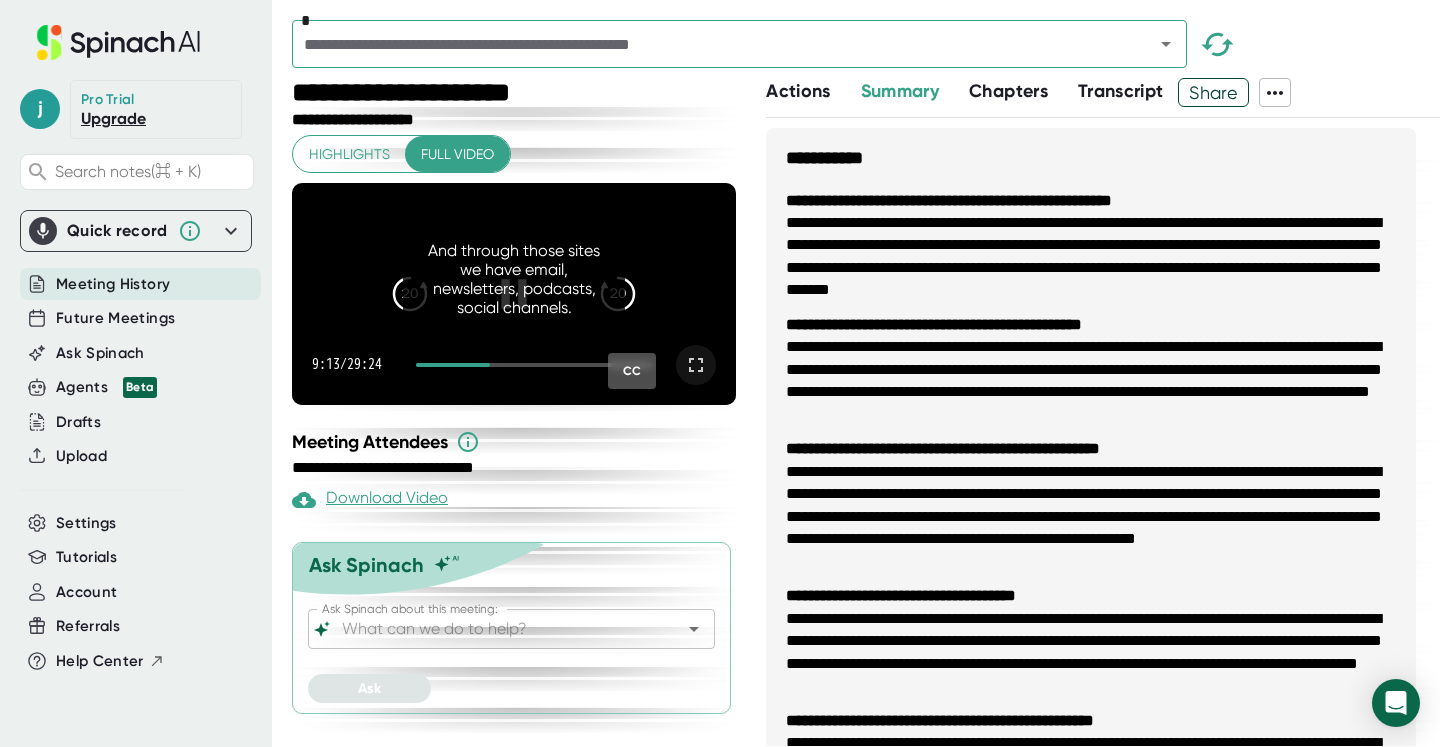 click on "And through those sites we have email, newsletters, podcasts, social channels." at bounding box center (514, 279) 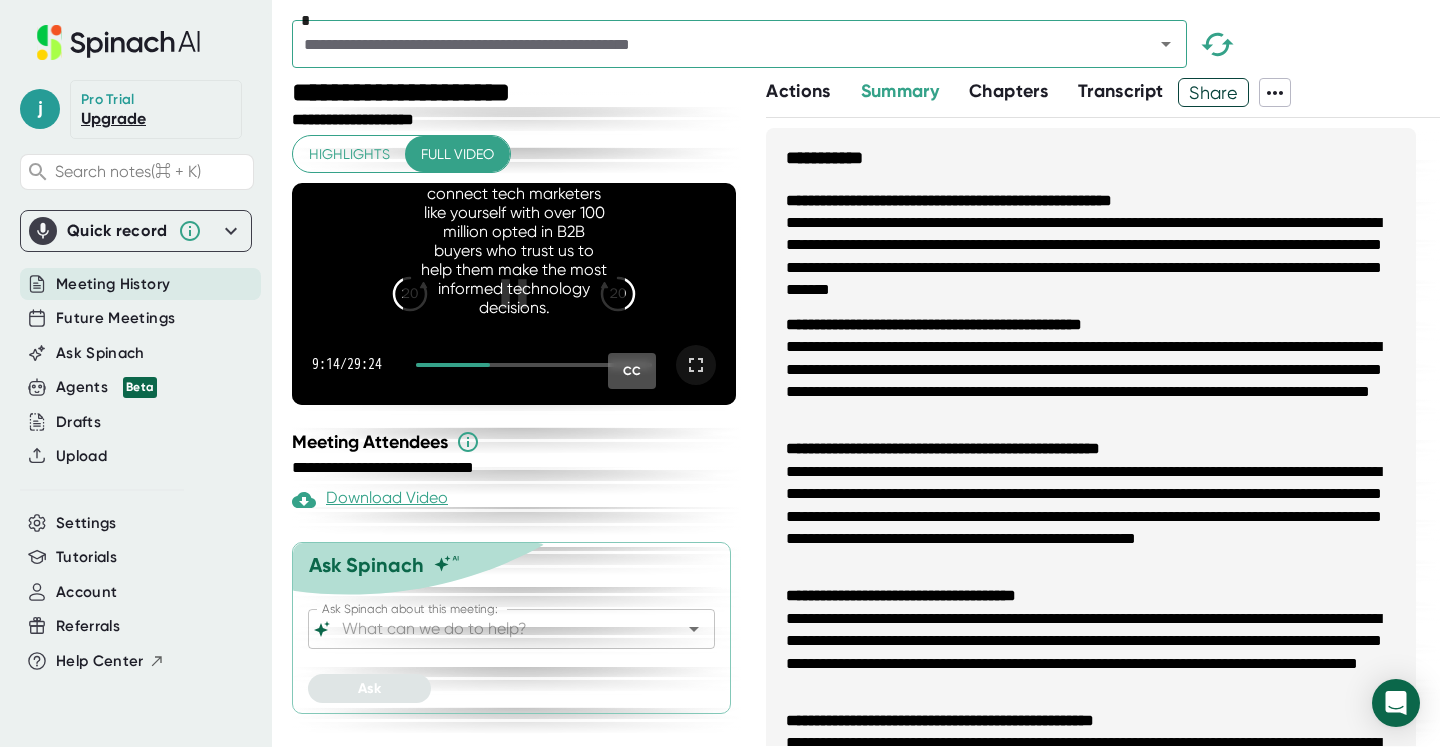 click on "[TIME]  /  [TIME] CC" at bounding box center (514, 365) 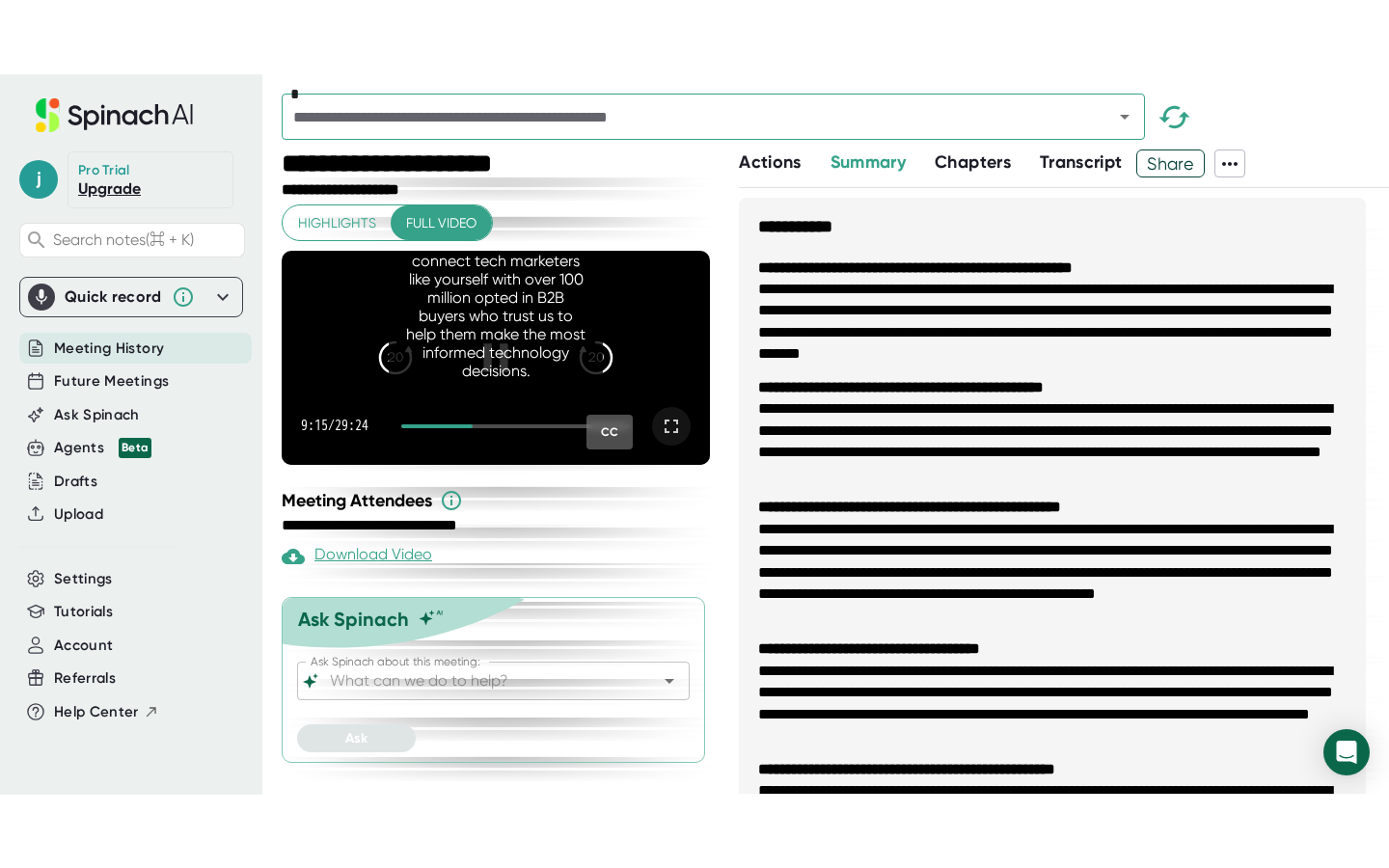 scroll, scrollTop: 5, scrollLeft: 0, axis: vertical 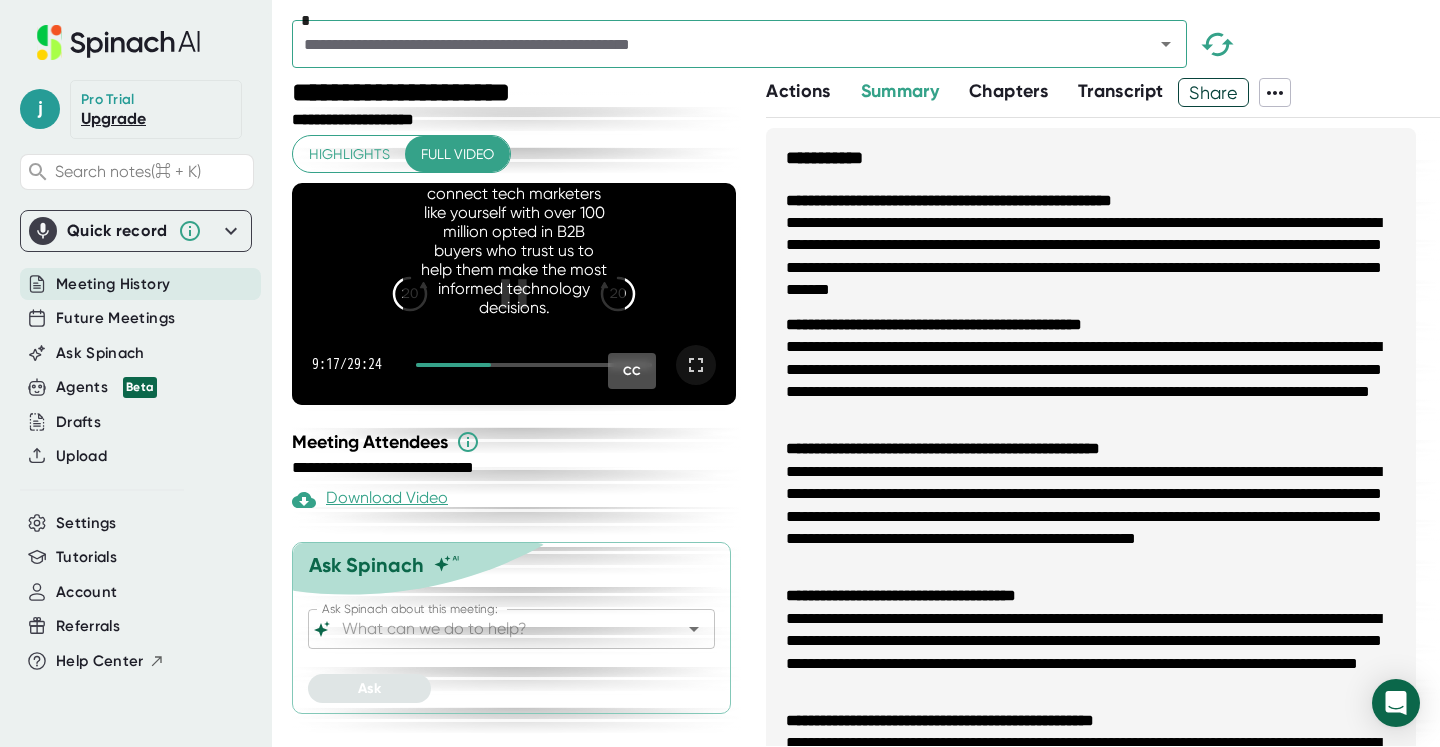 click 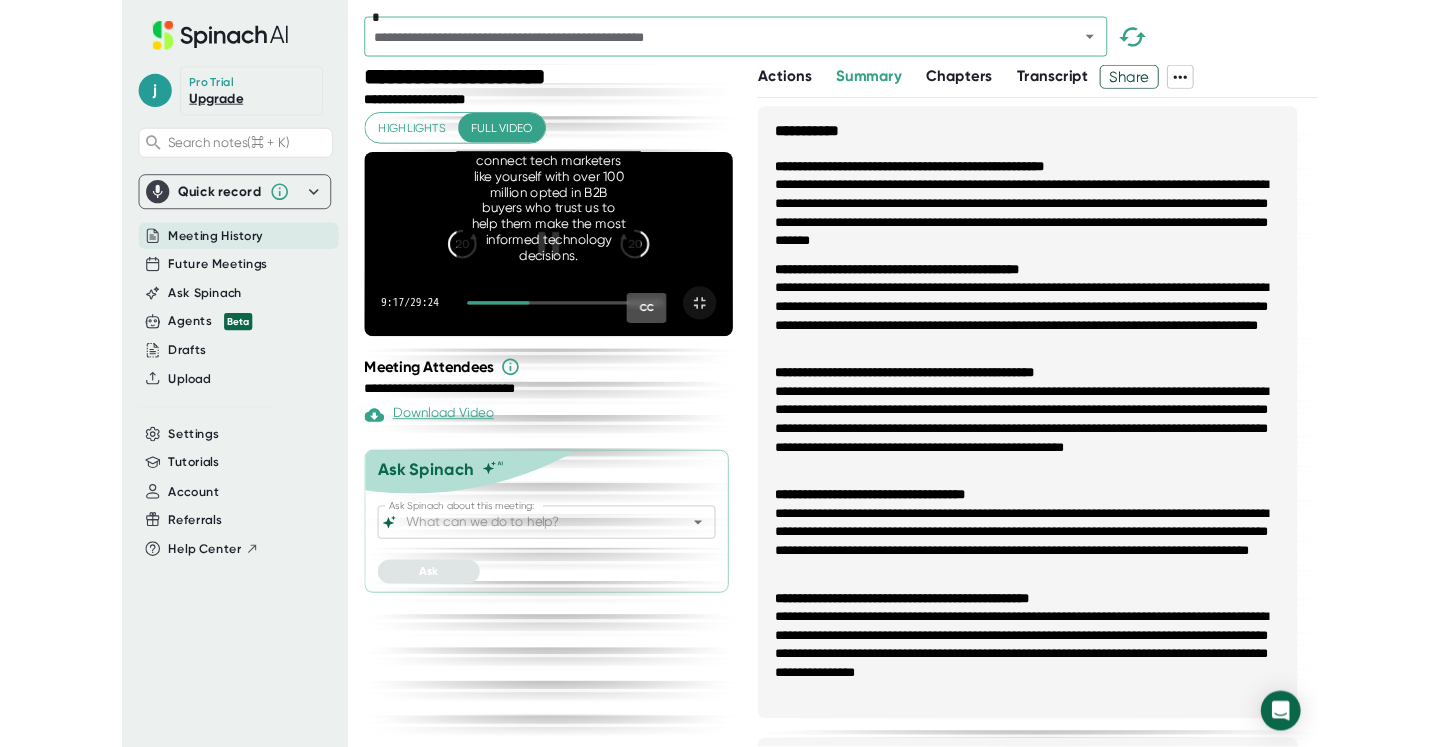 scroll, scrollTop: 0, scrollLeft: 0, axis: both 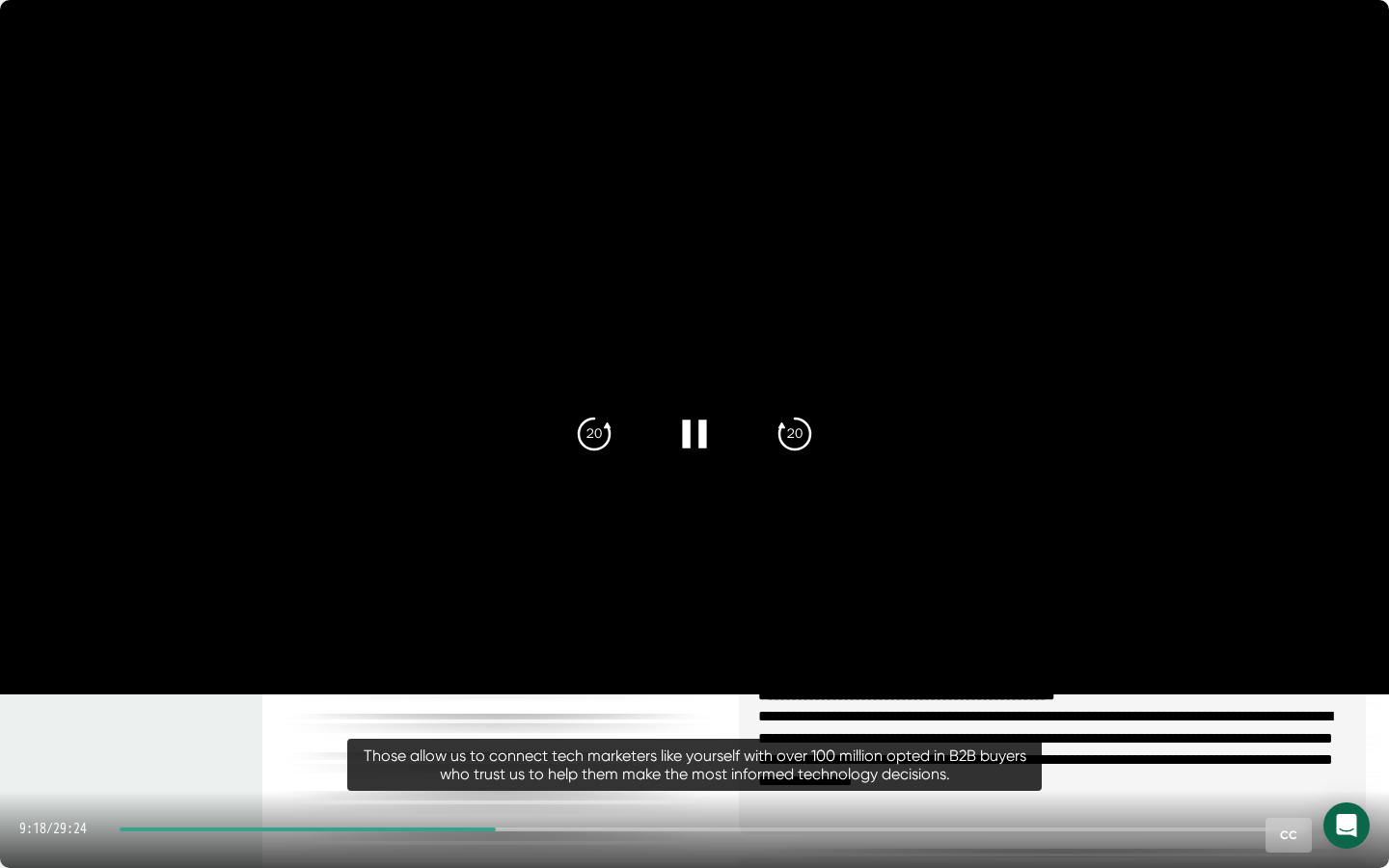 click 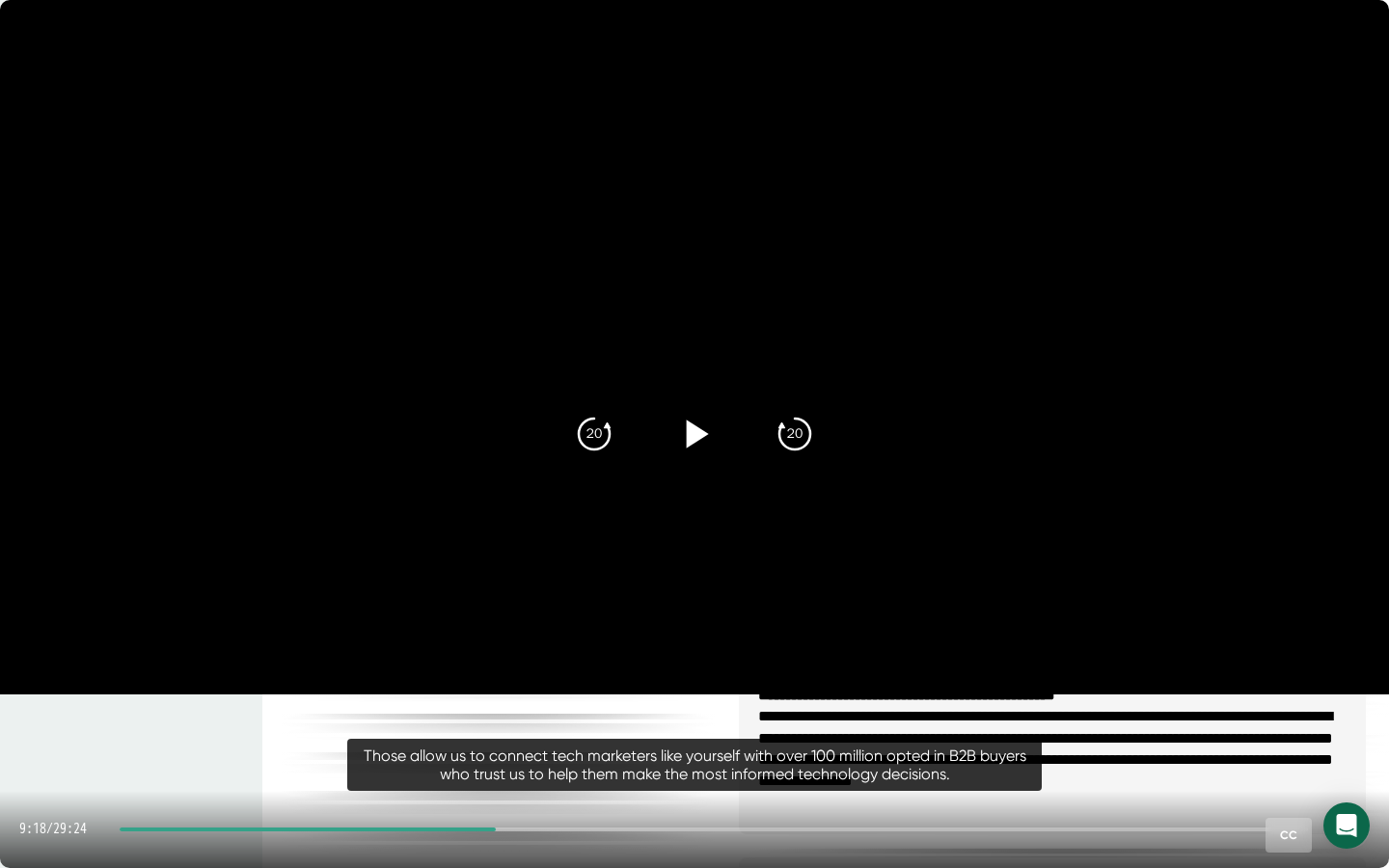 click on "[TIME]  /  [TIME] CC" at bounding box center [694, 829] 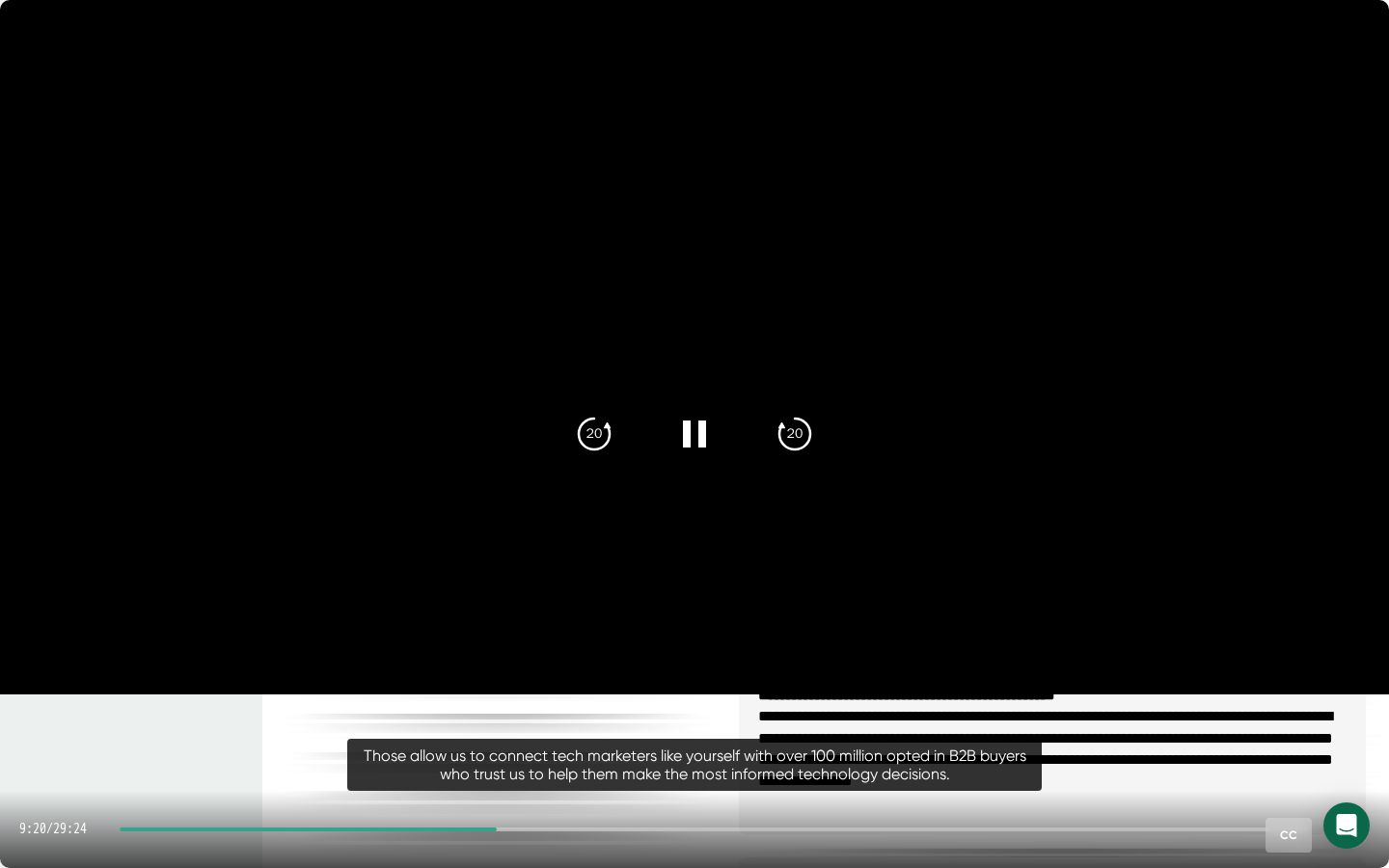 click at bounding box center (308, 829) 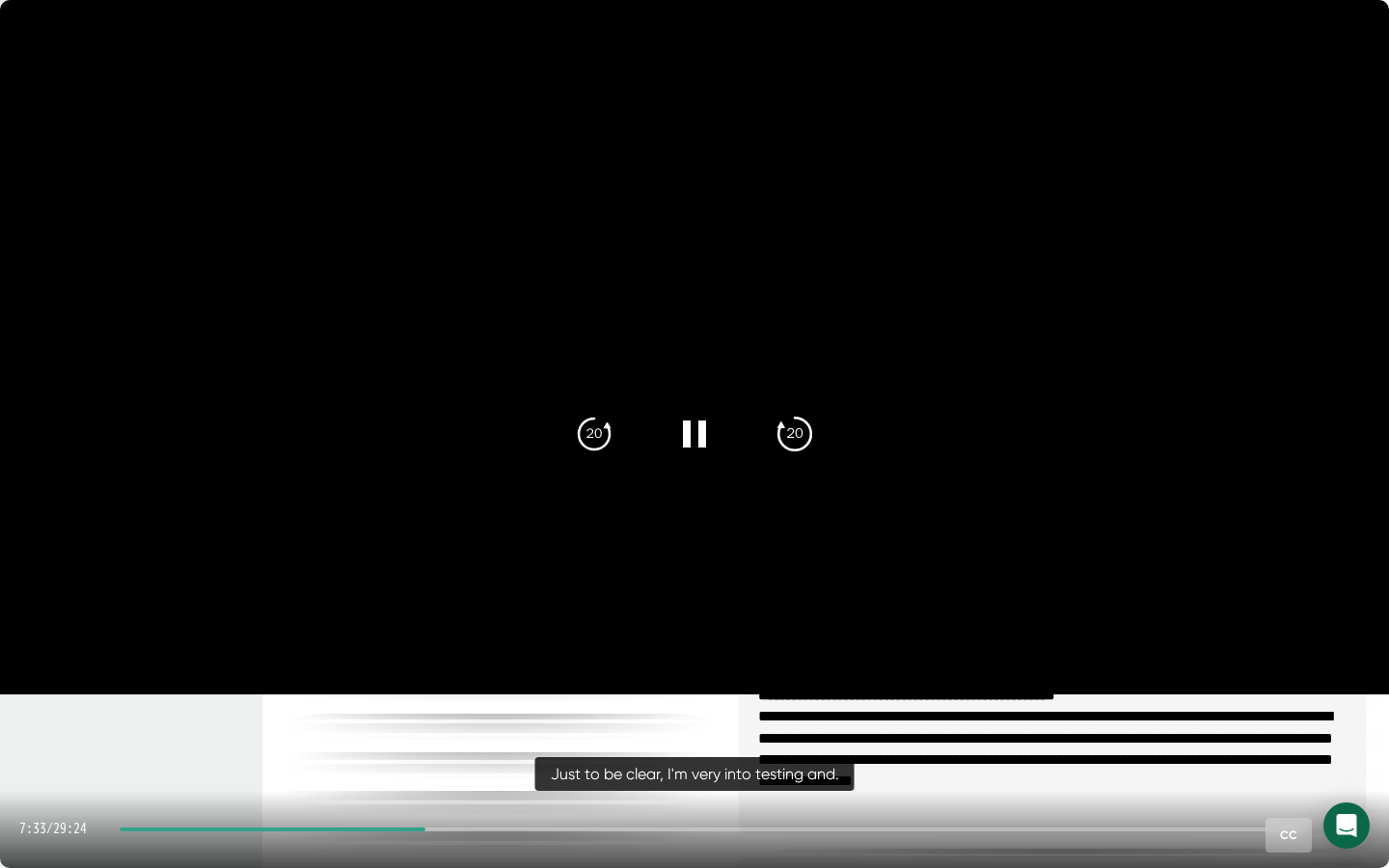 click on "20" 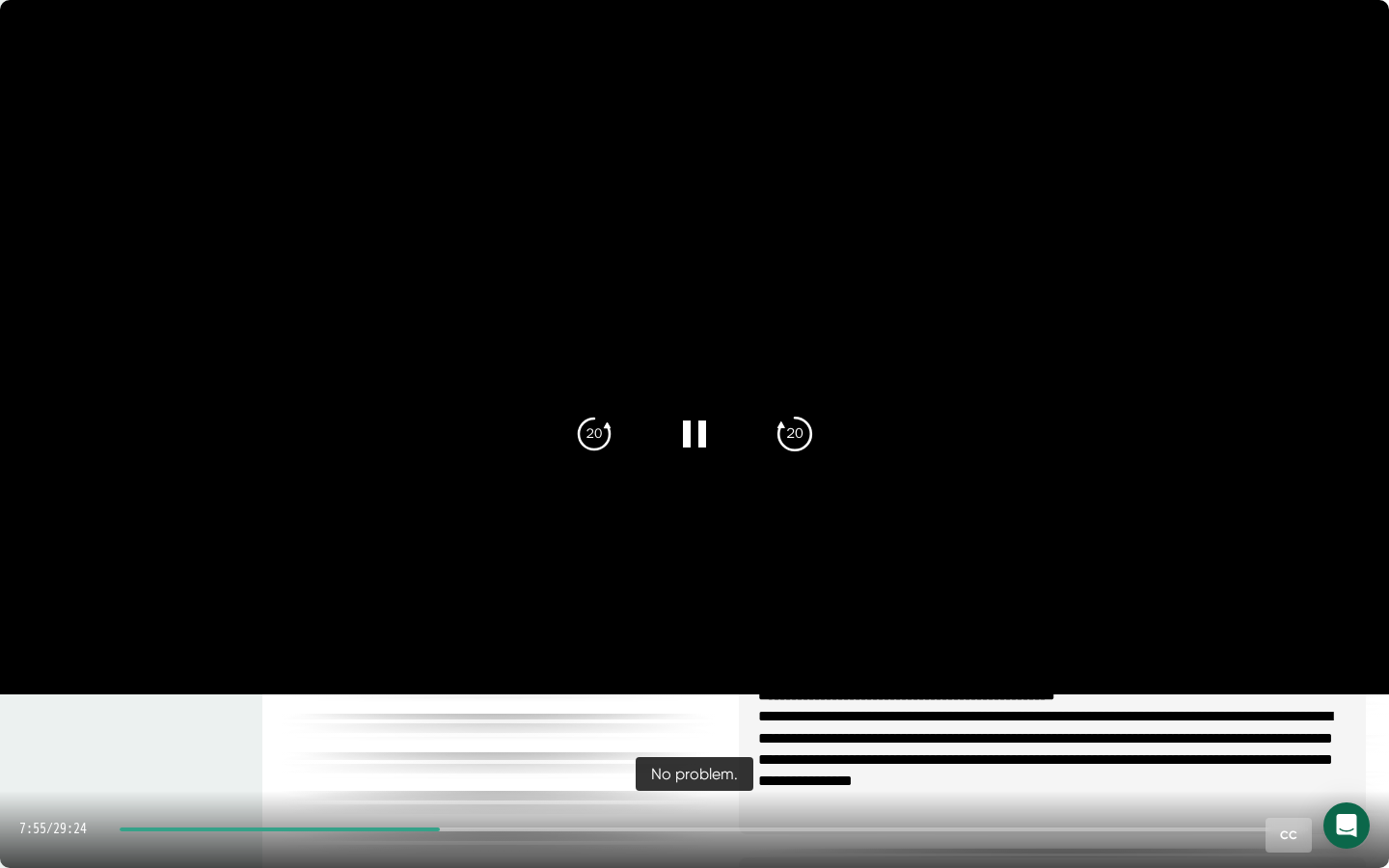 click on "20" 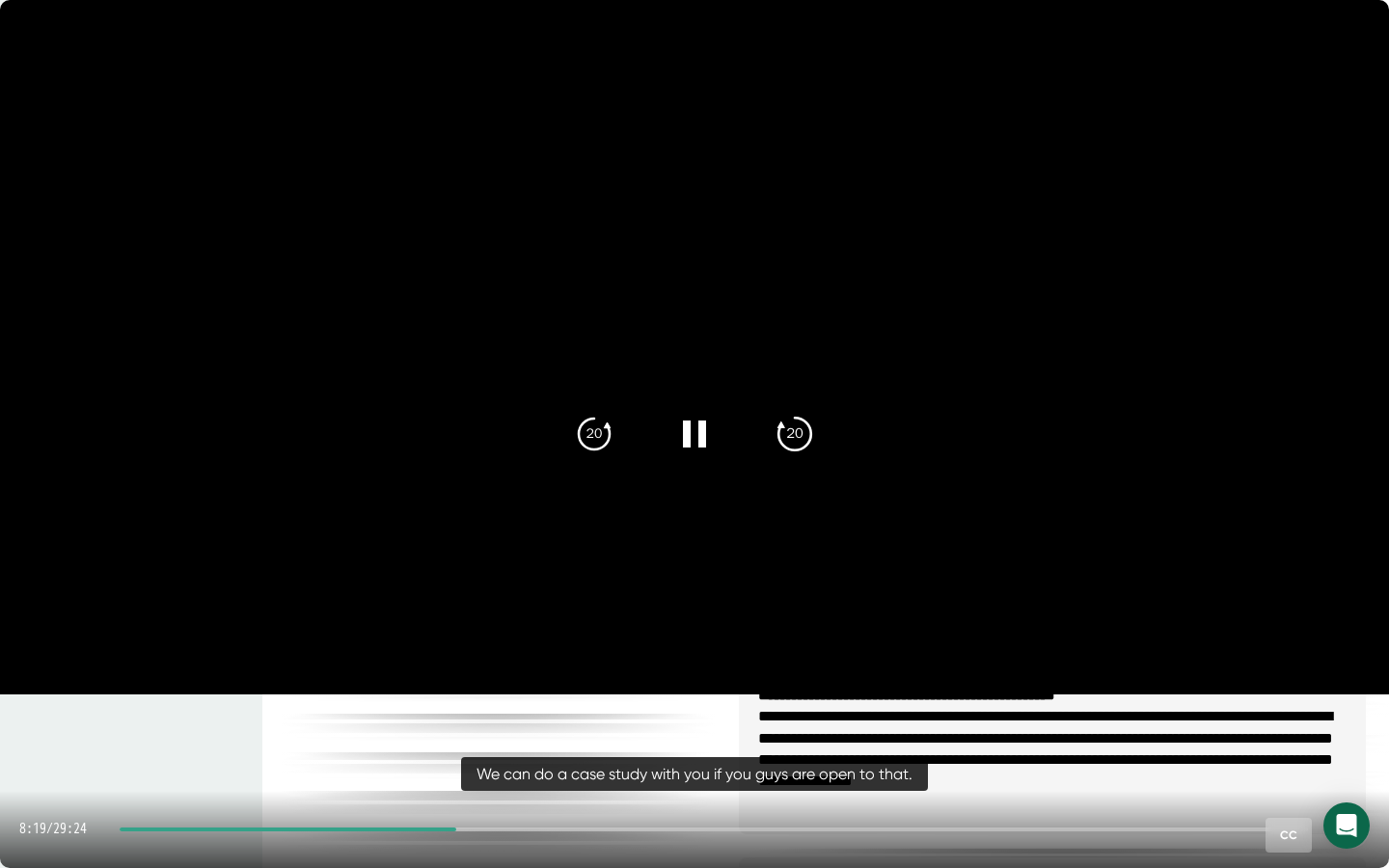 click on "20" 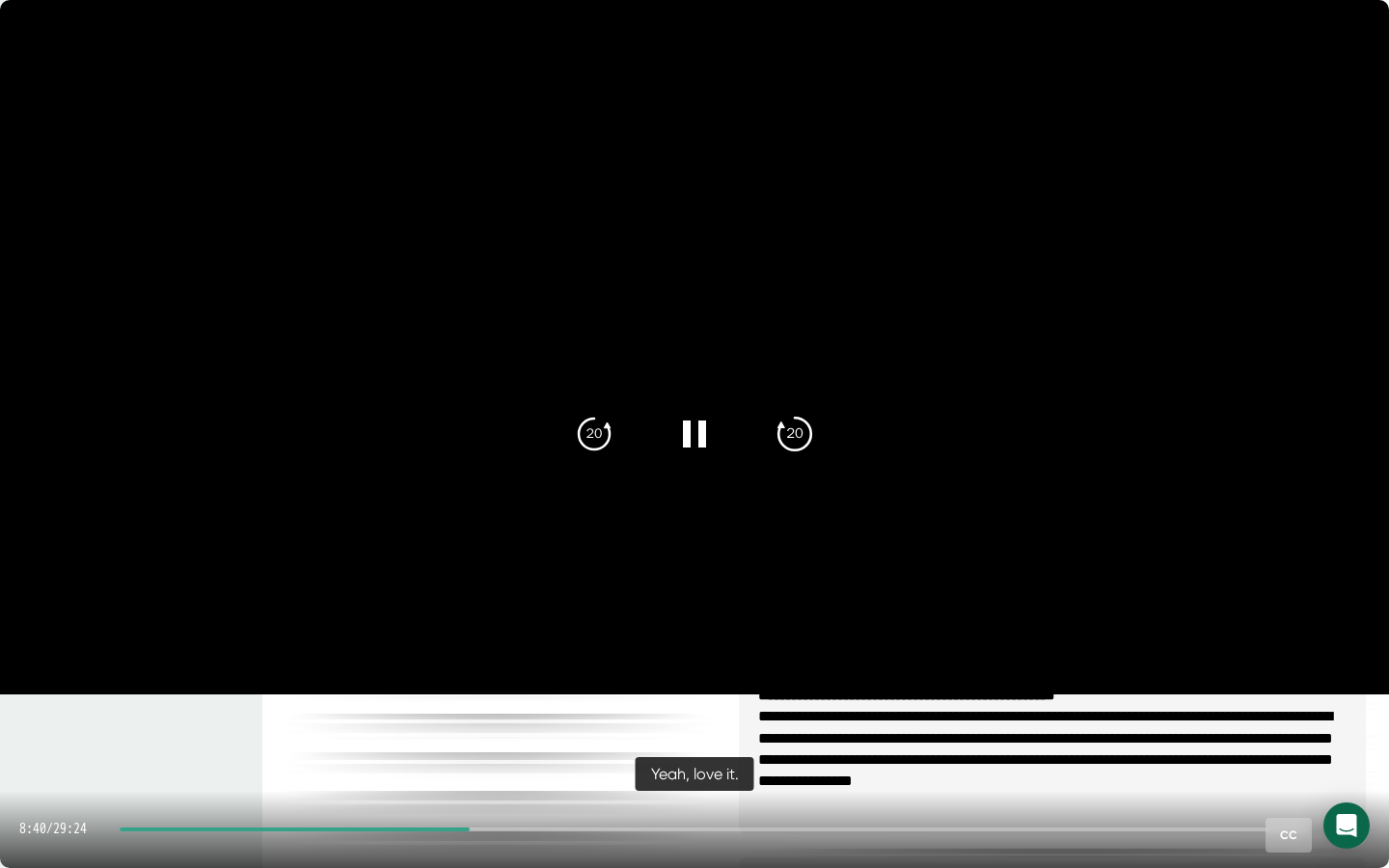 click on "20" 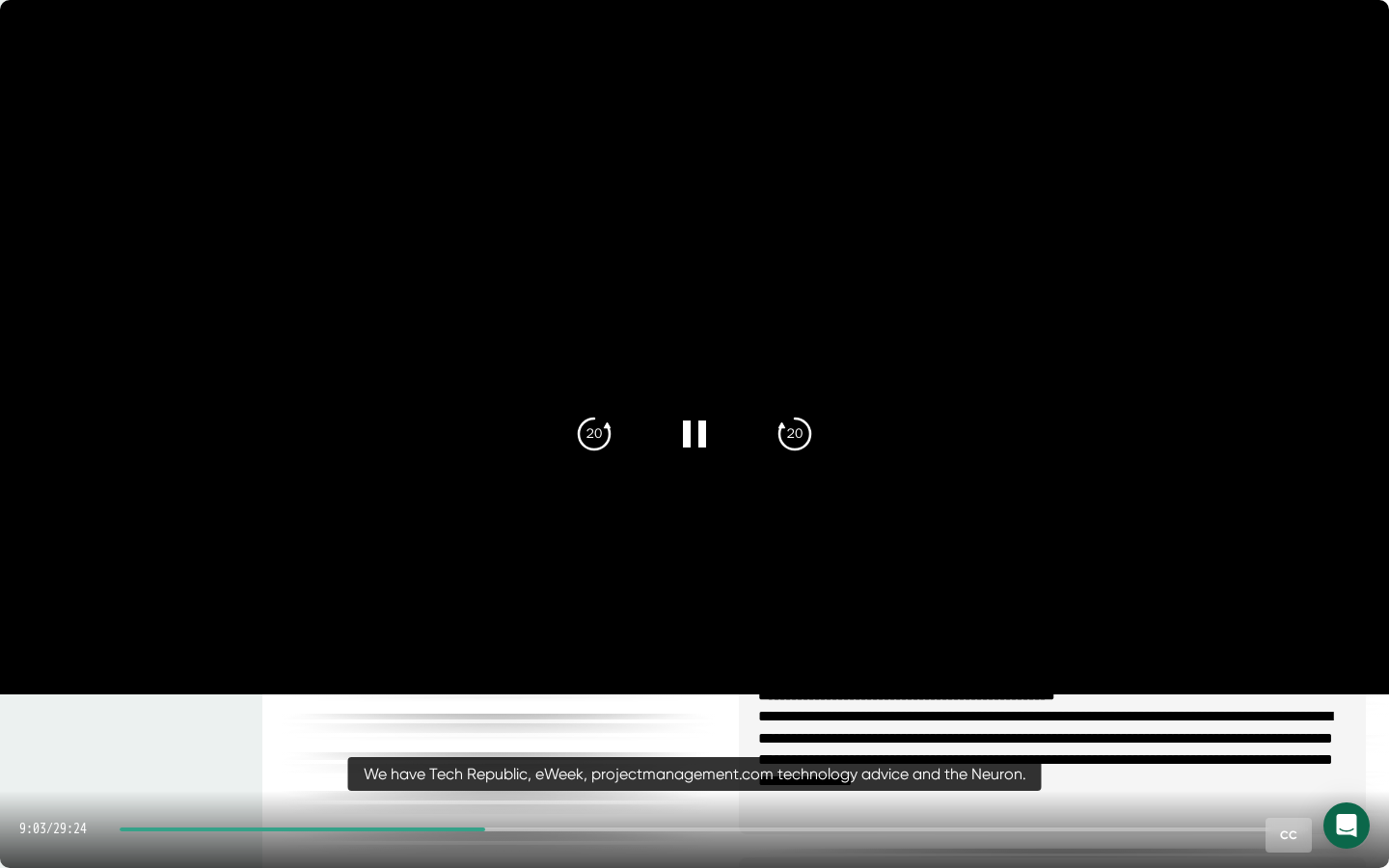 click at bounding box center (714, 829) 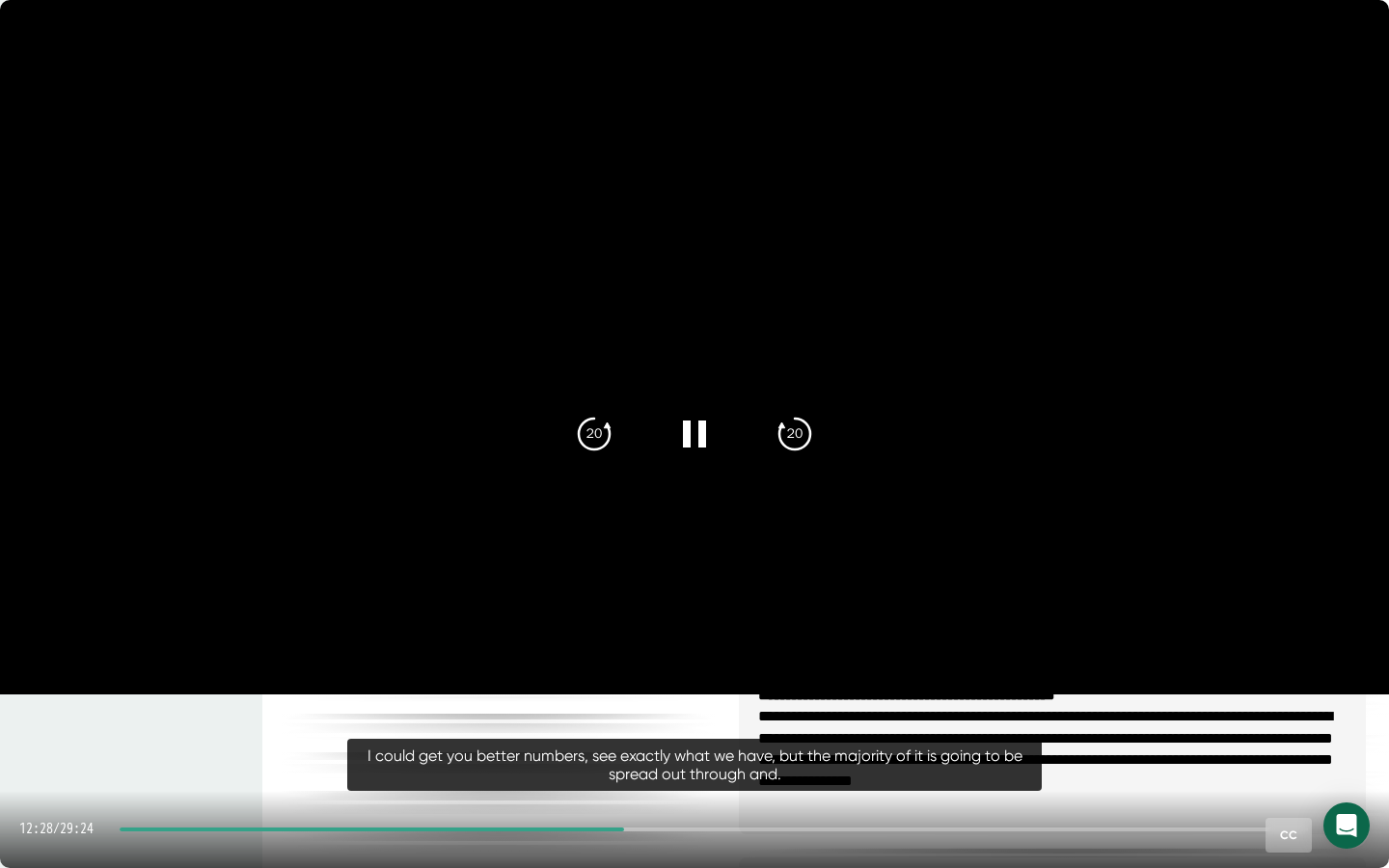 click on "[TIME]  /  [TIME] CC" at bounding box center (694, 829) 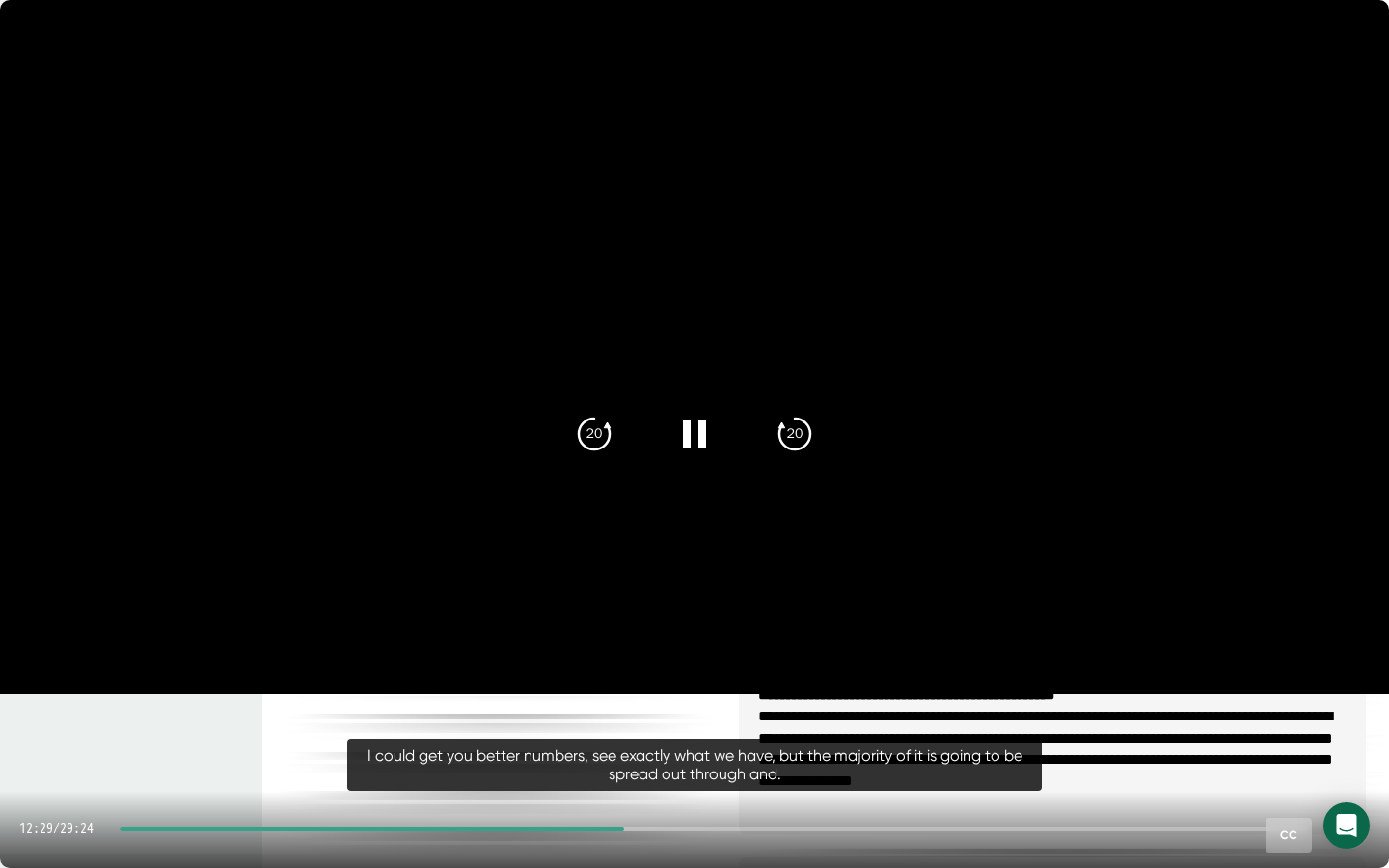 click at bounding box center (371, 829) 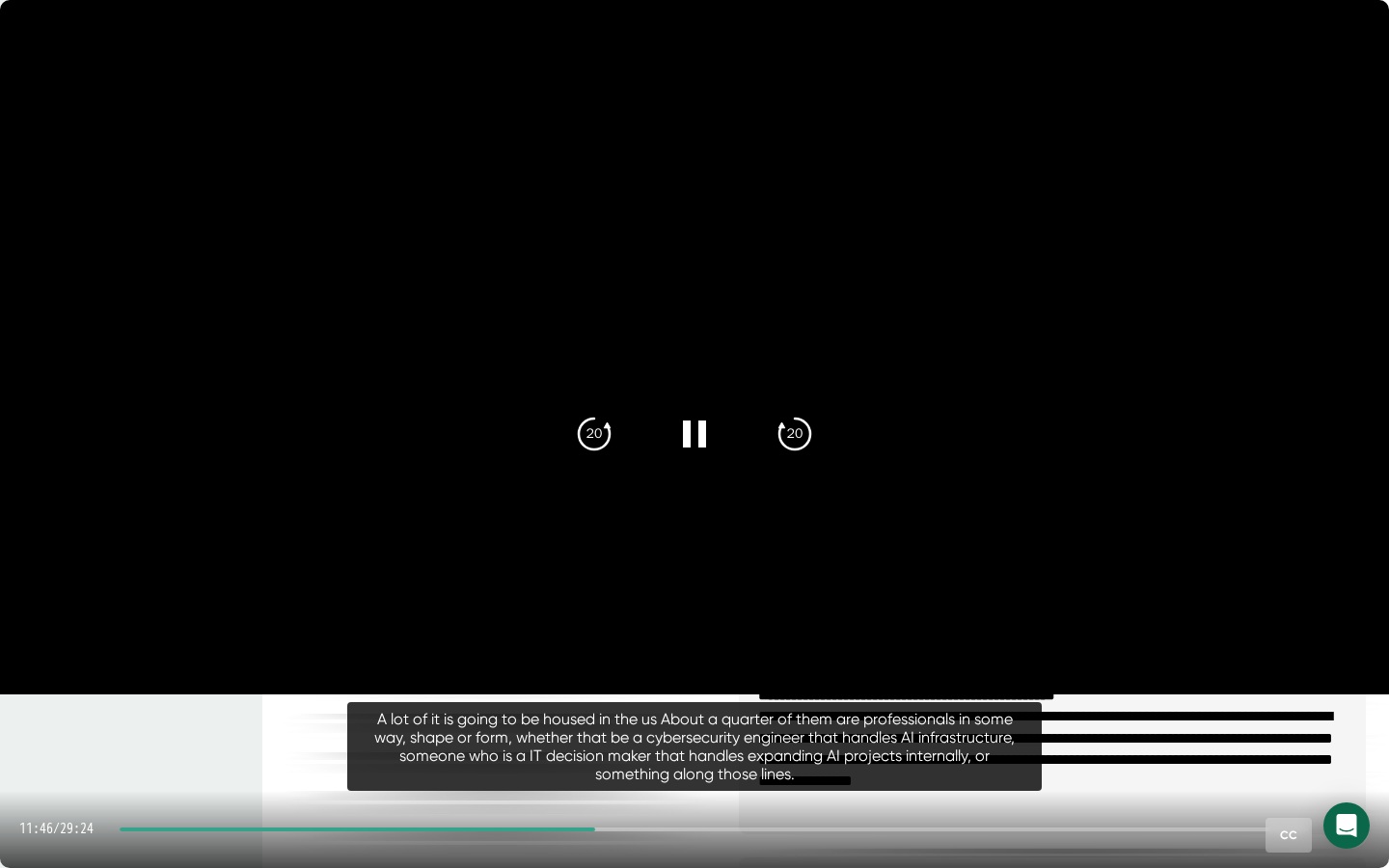 click at bounding box center (357, 829) 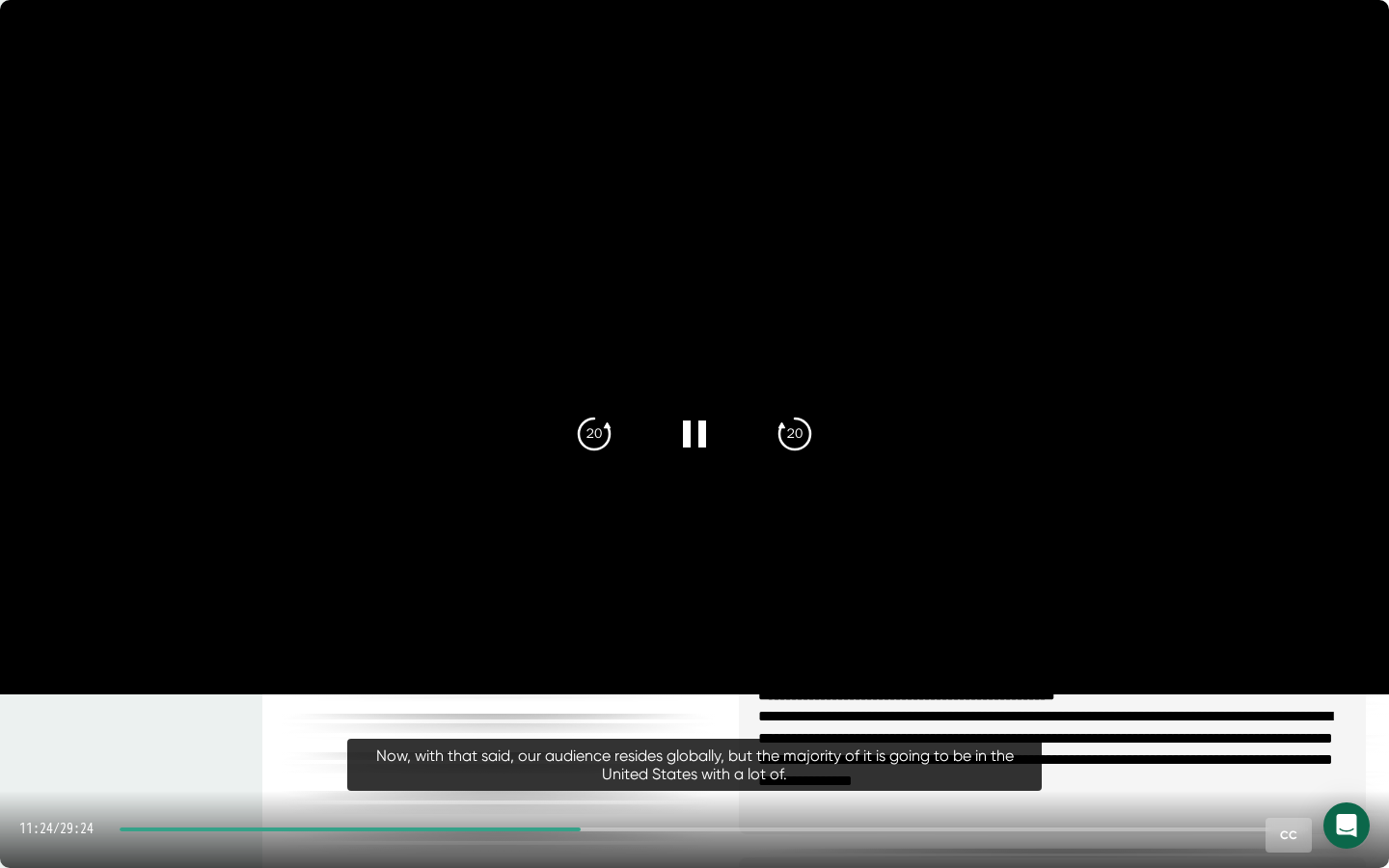 click on "[TIME]  /  [TIME] CC" at bounding box center [694, 829] 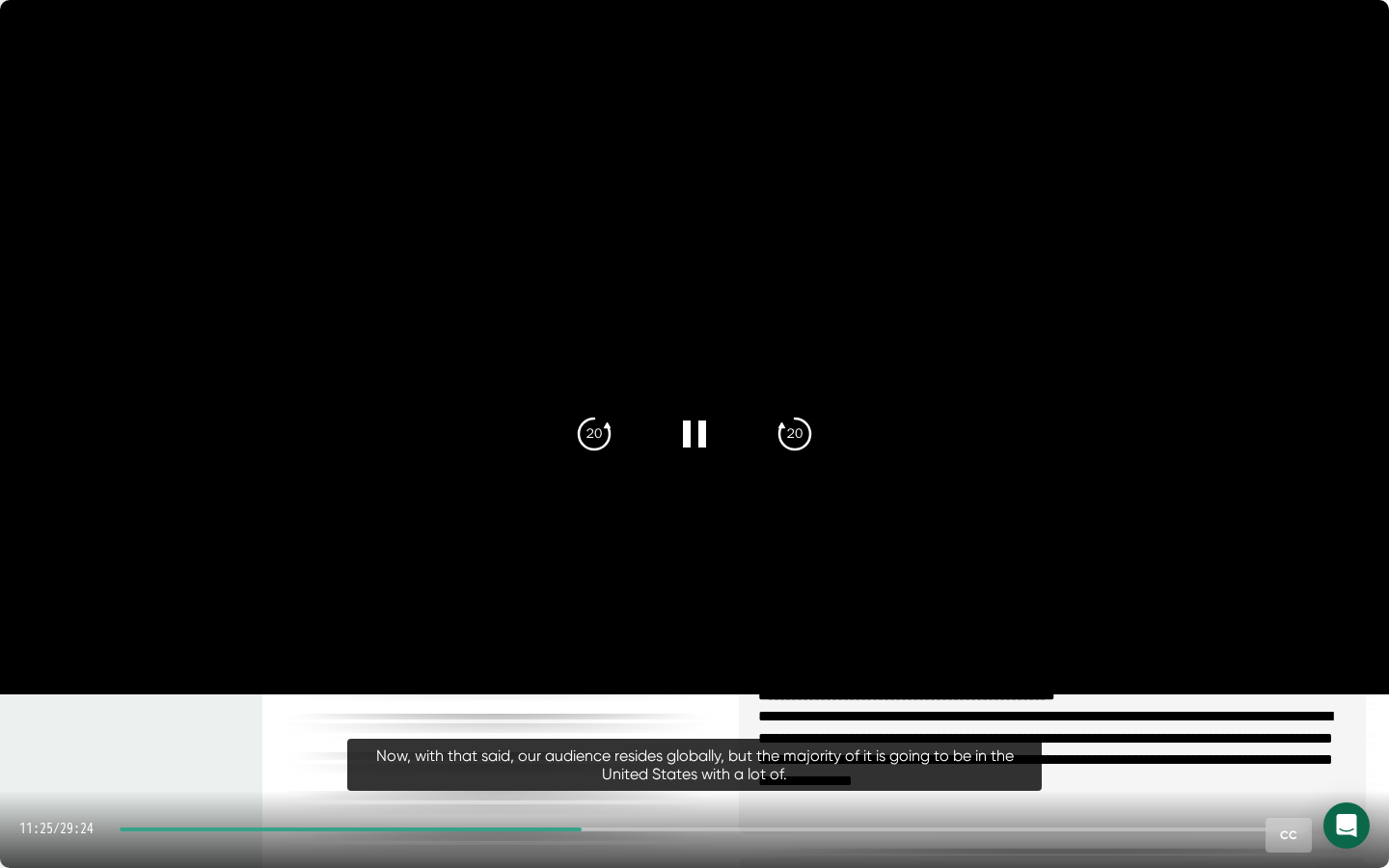 click at bounding box center [350, 829] 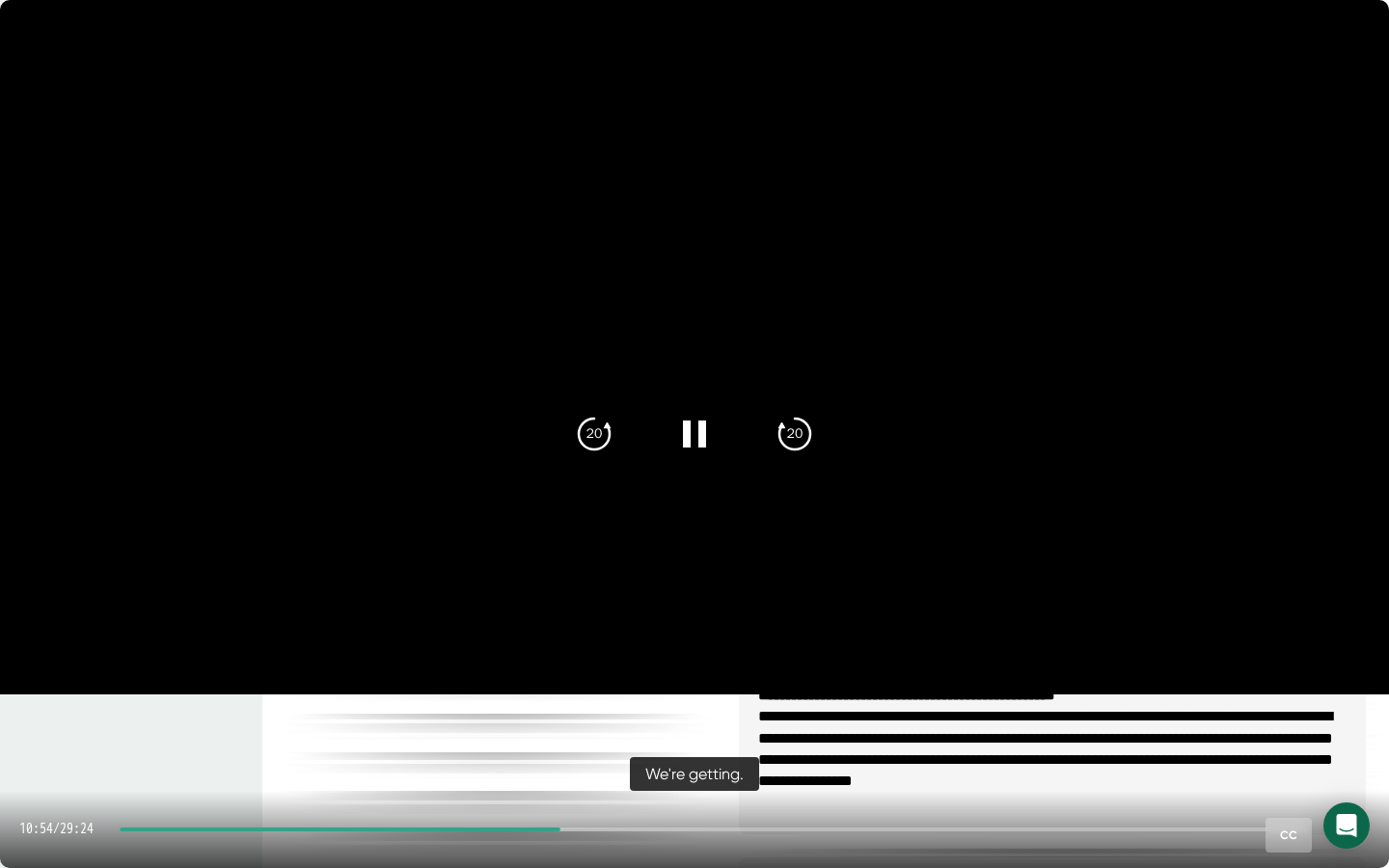 click at bounding box center [340, 829] 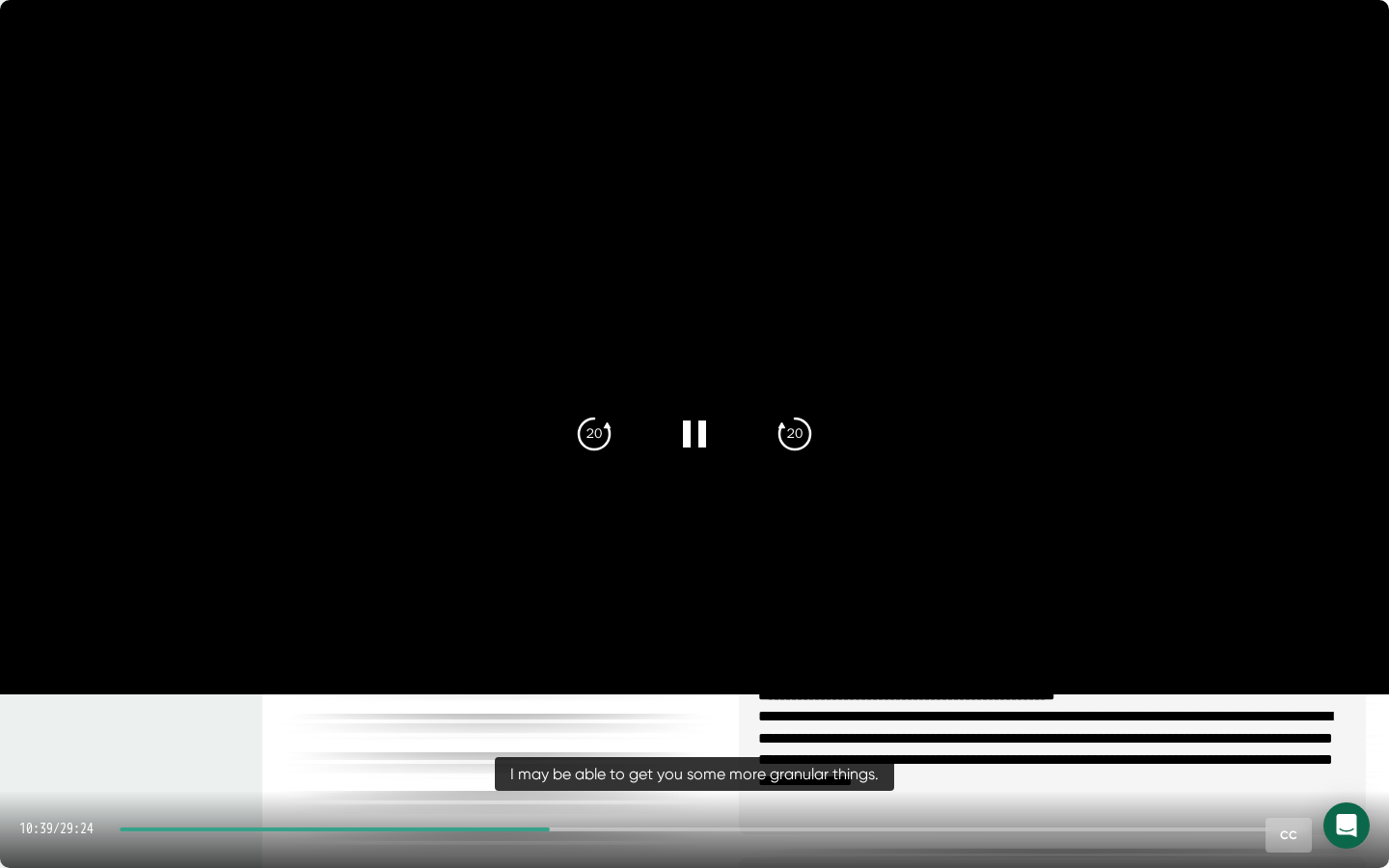 click on "[TIME]  /  [TIME] CC" at bounding box center (694, 829) 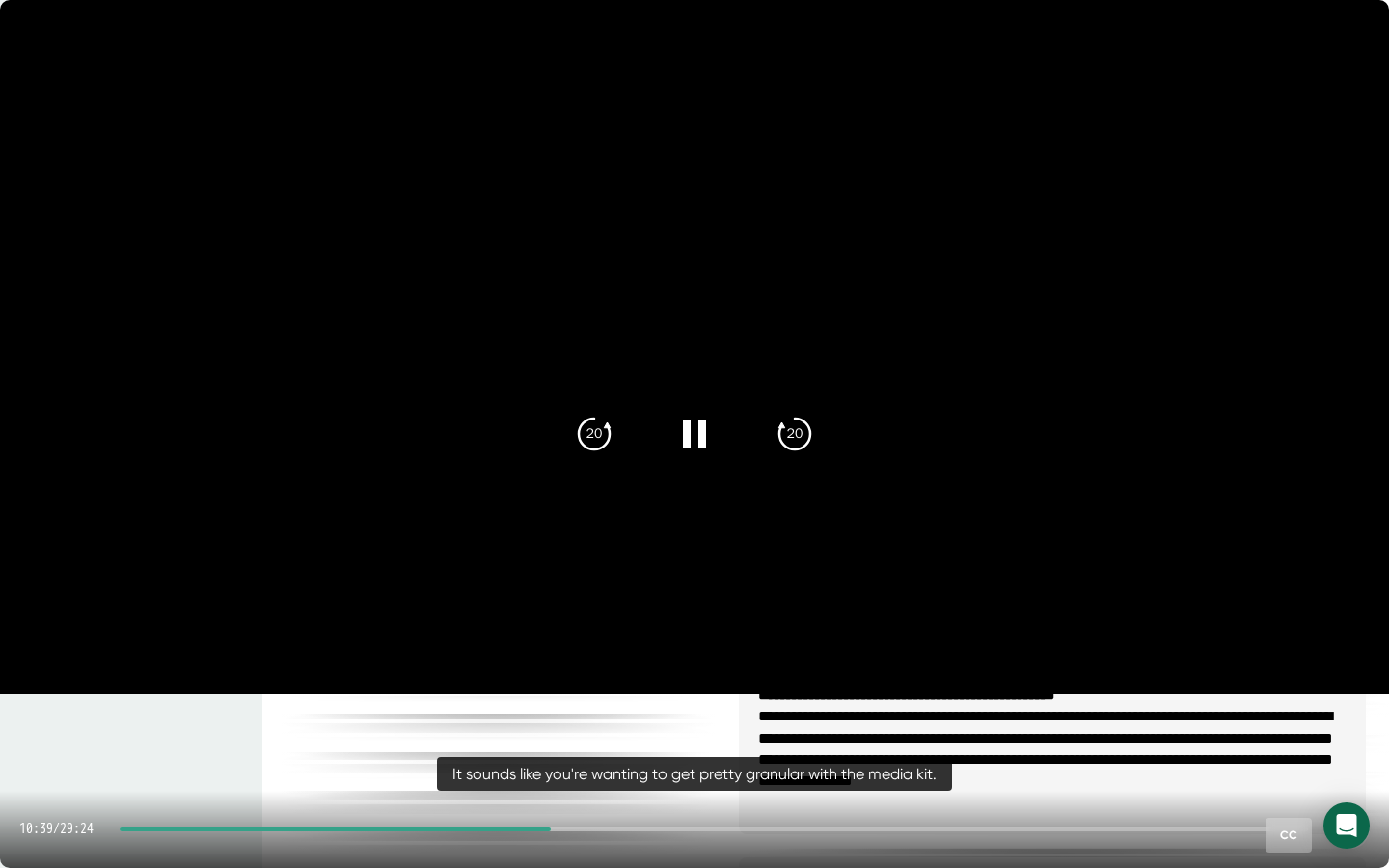 click on "[TIME]  /  [TIME] CC" at bounding box center (694, 829) 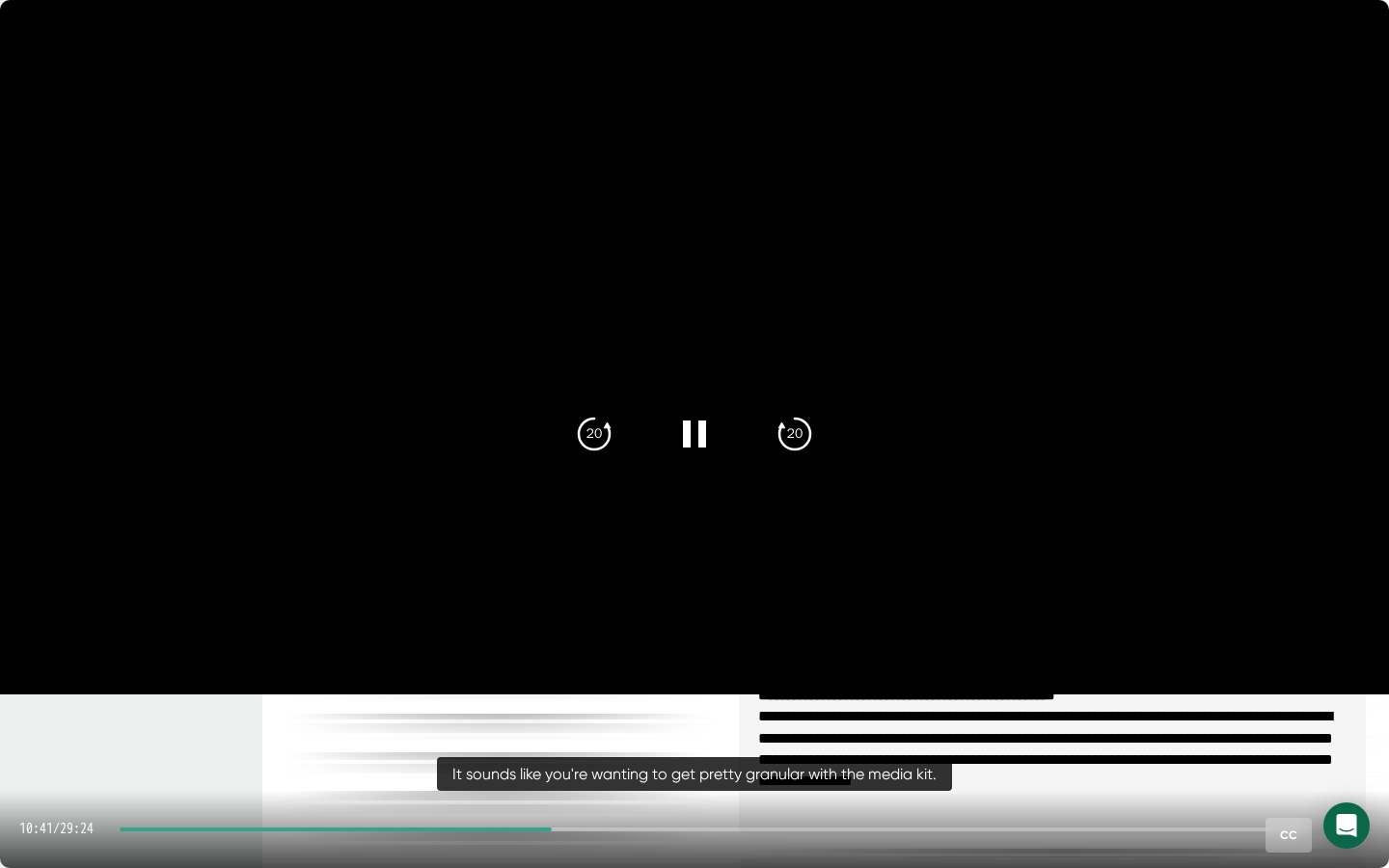 click on "[TIME]  /  [TIME] CC" at bounding box center (694, 829) 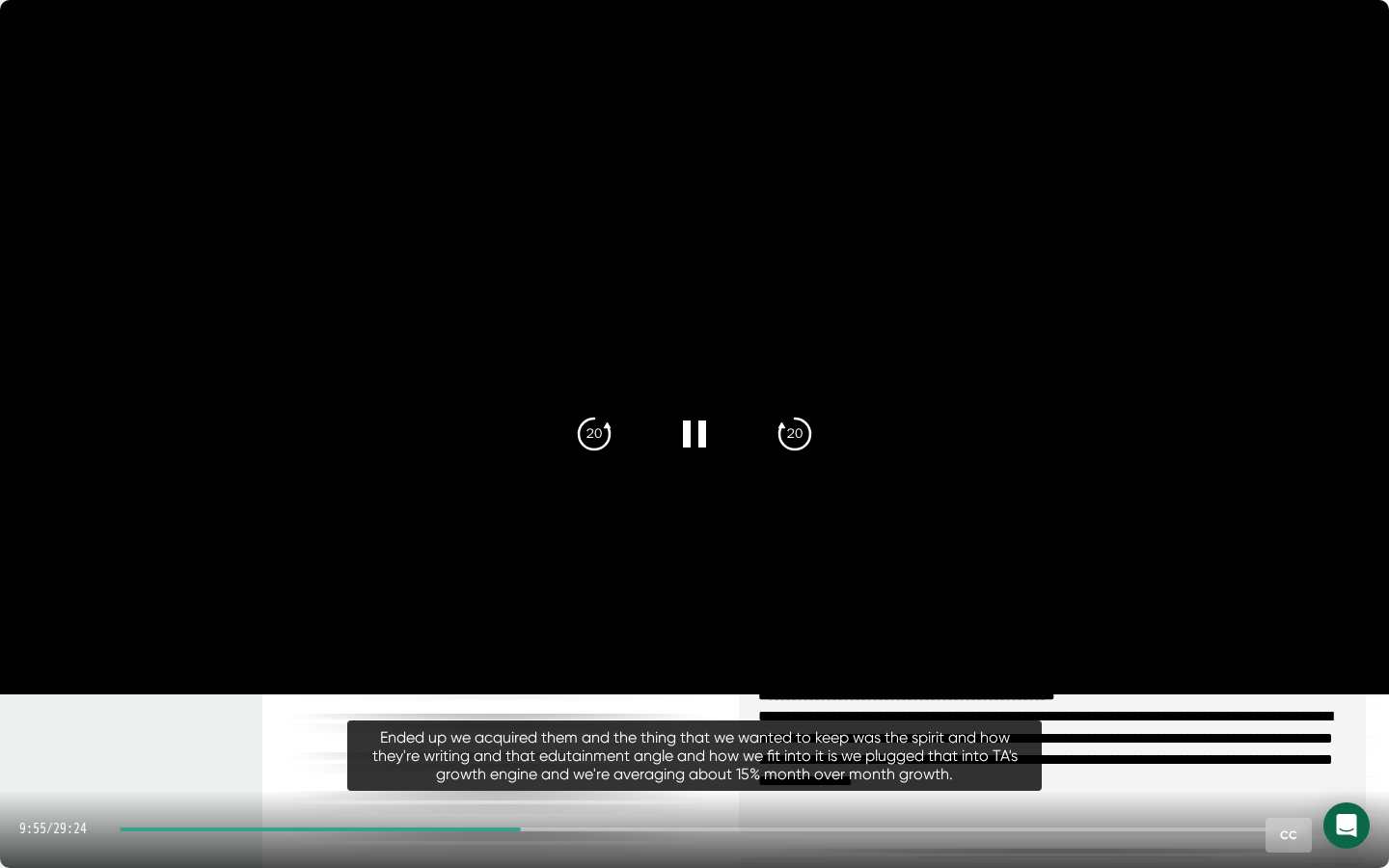 click on "[TIME]  /  [TIME] CC" at bounding box center [694, 829] 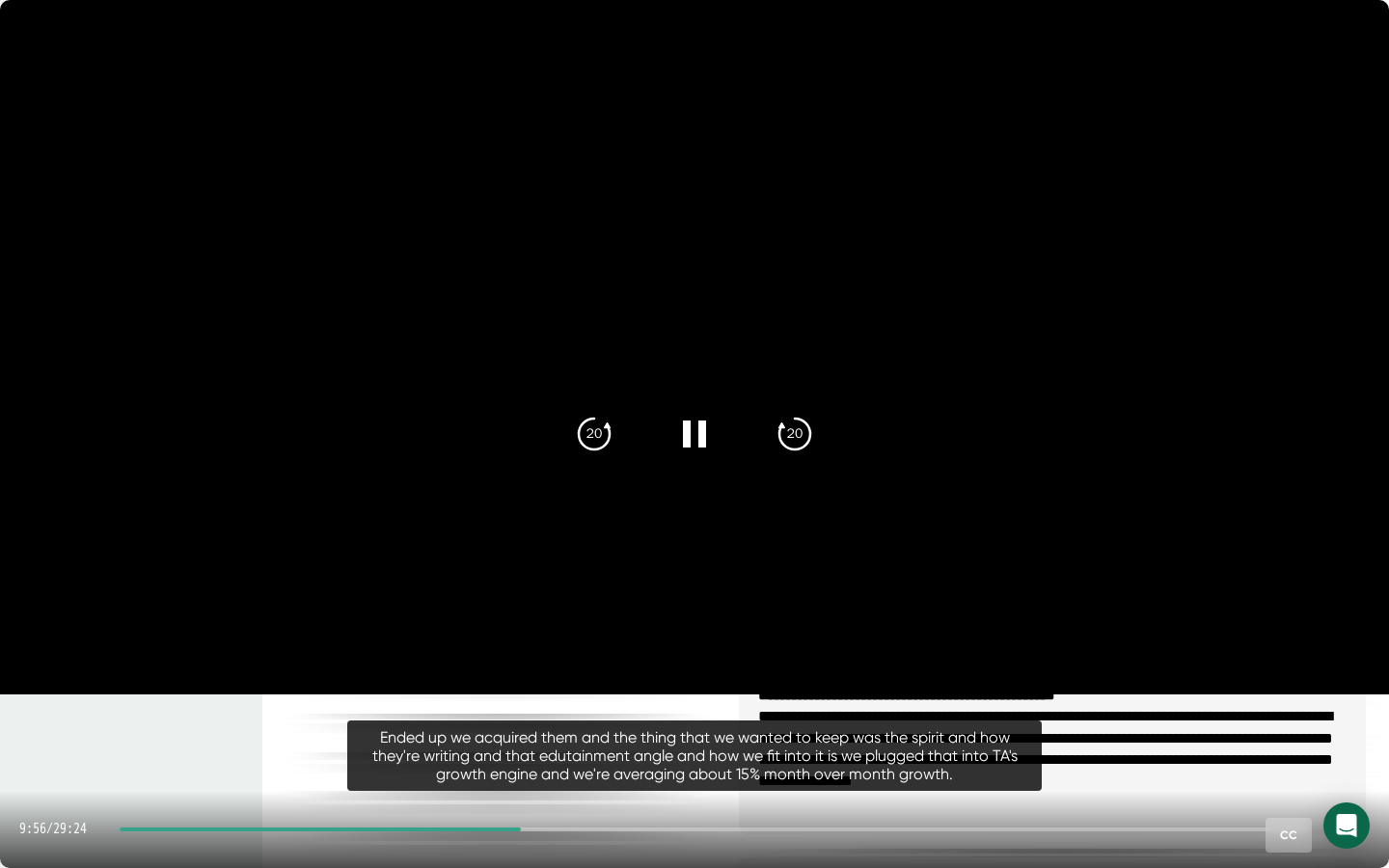 click at bounding box center [320, 829] 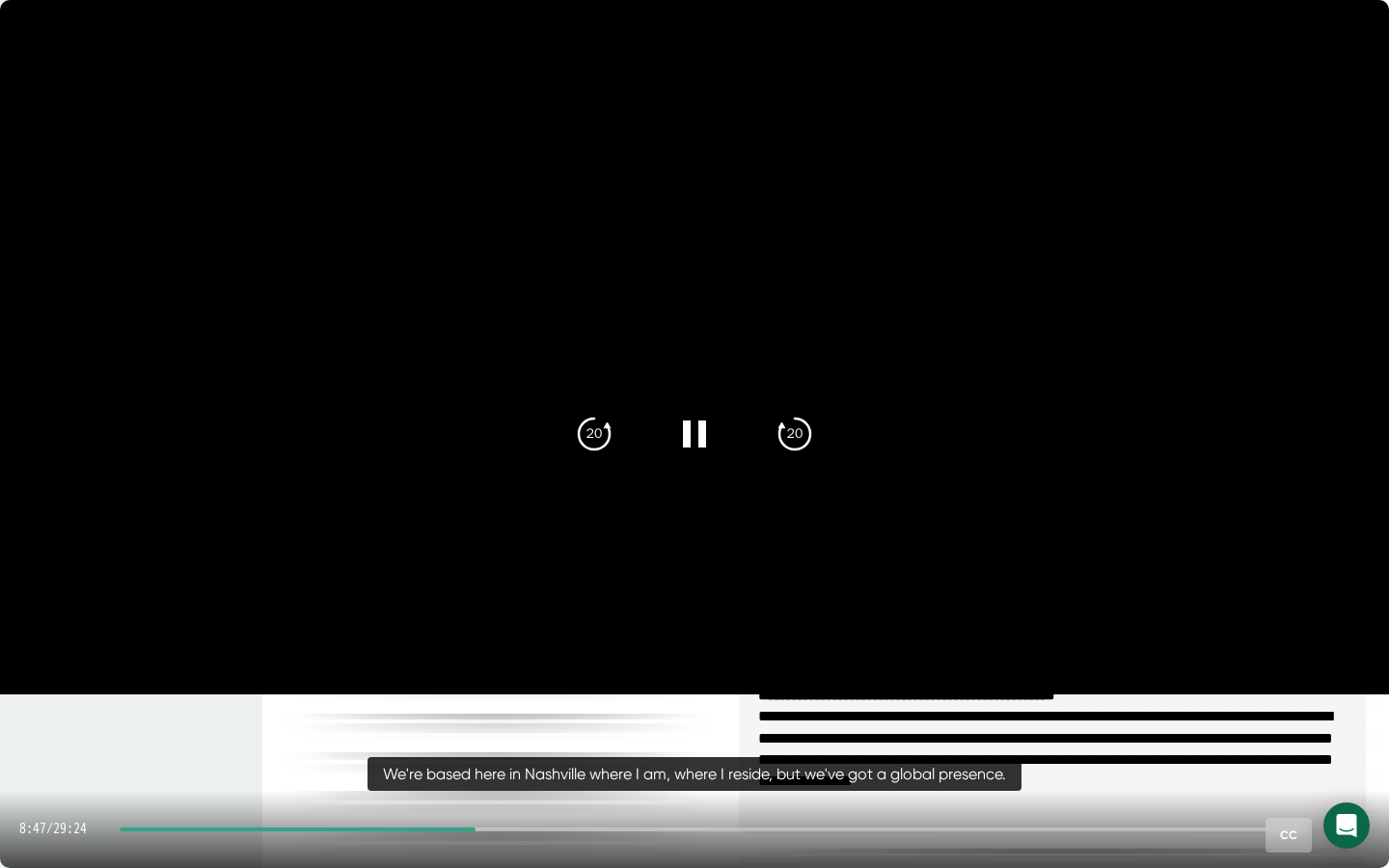 click 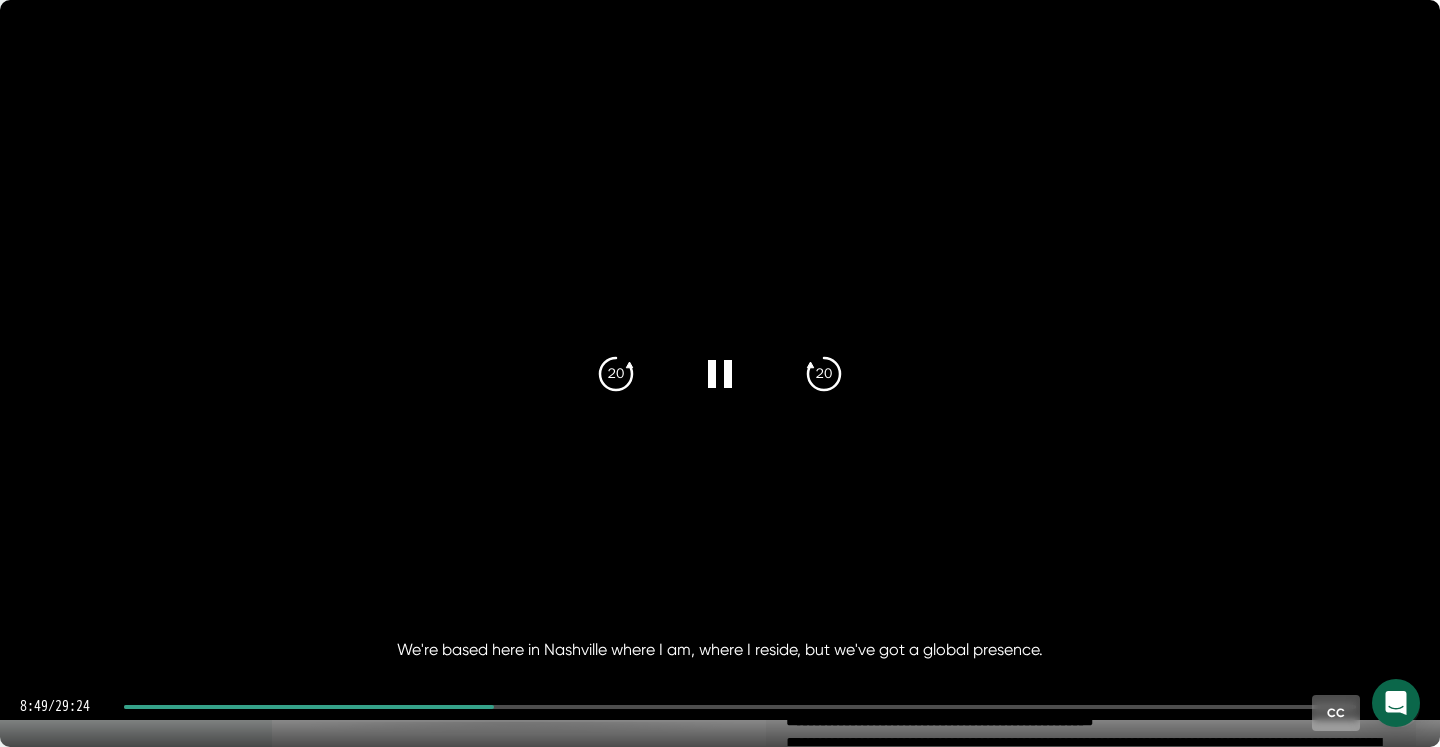 click on "[TIME]  /  [TIME] CC" at bounding box center [720, 707] 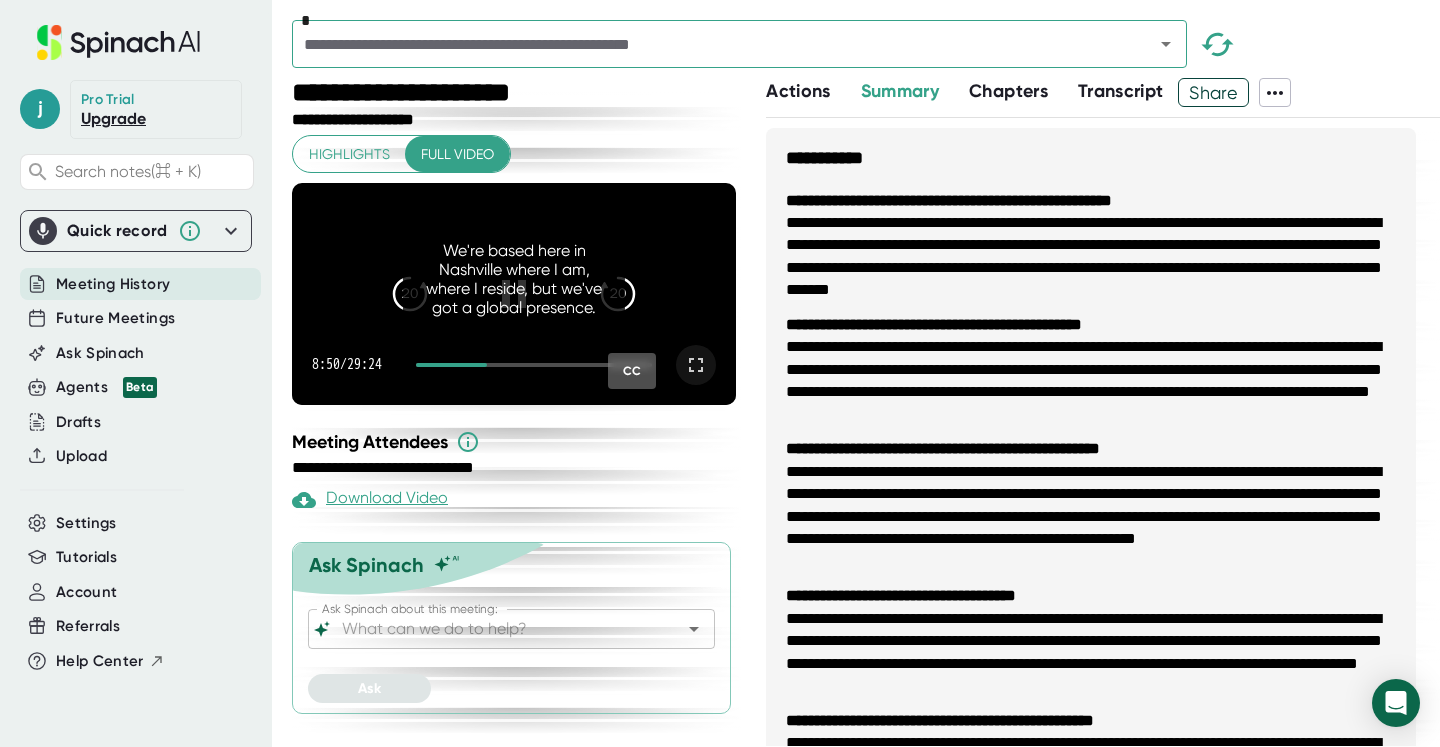 scroll, scrollTop: 5, scrollLeft: 0, axis: vertical 